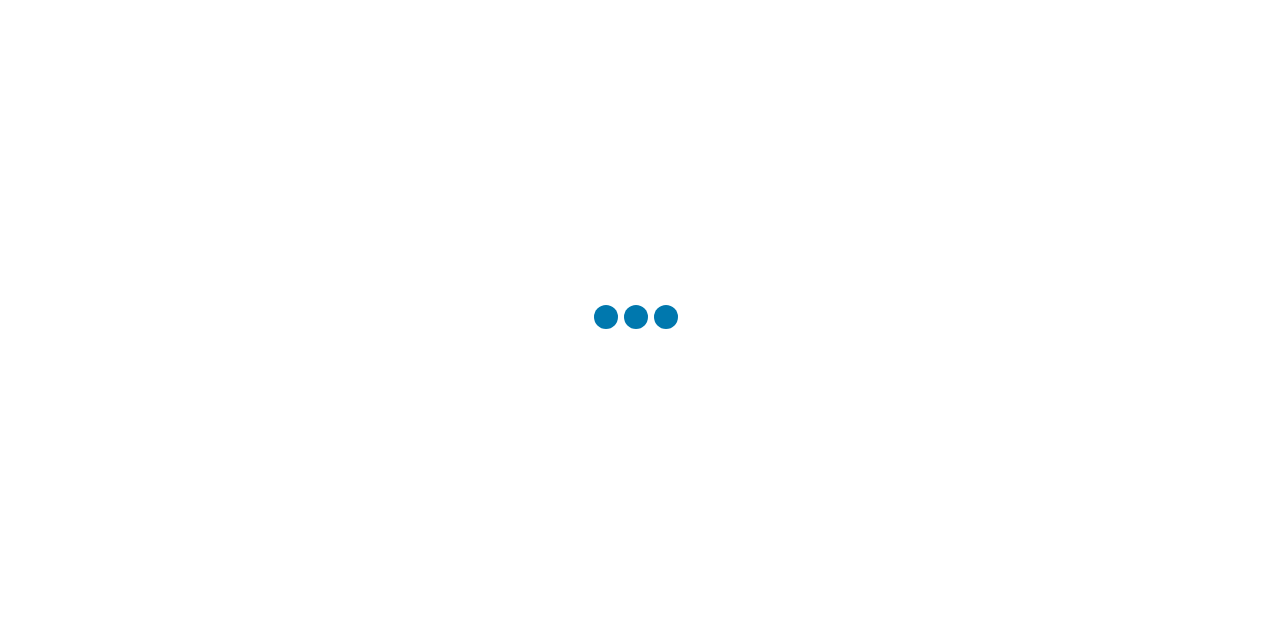 scroll, scrollTop: 0, scrollLeft: 0, axis: both 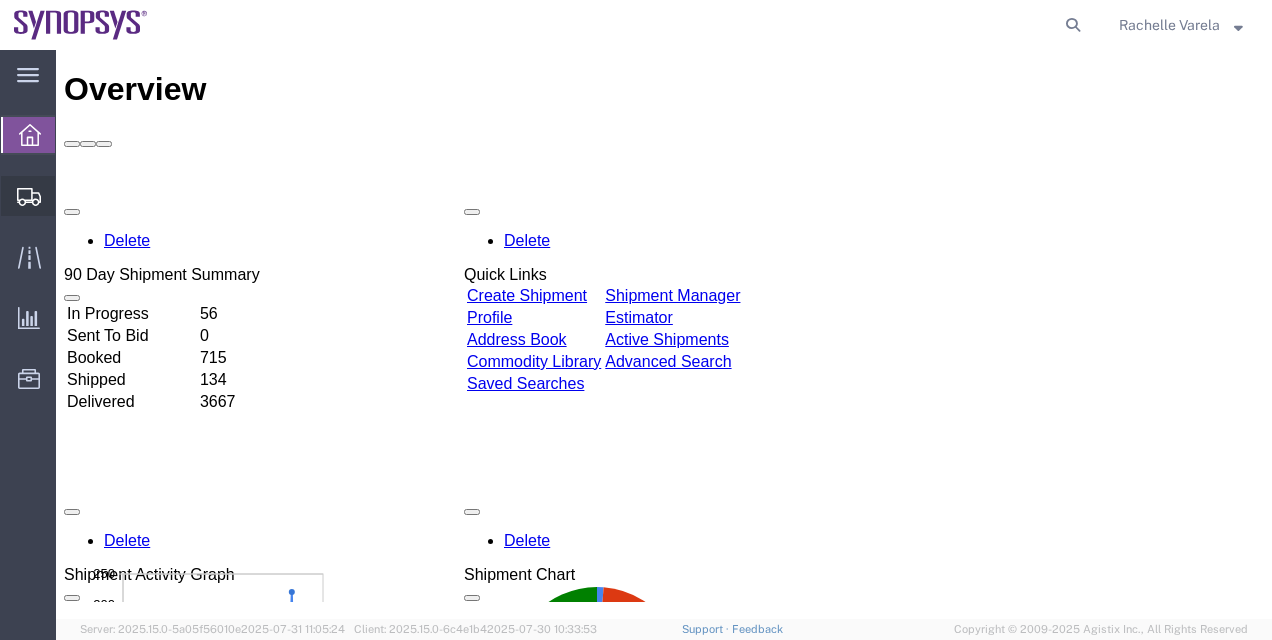 click on "Shipment Manager" 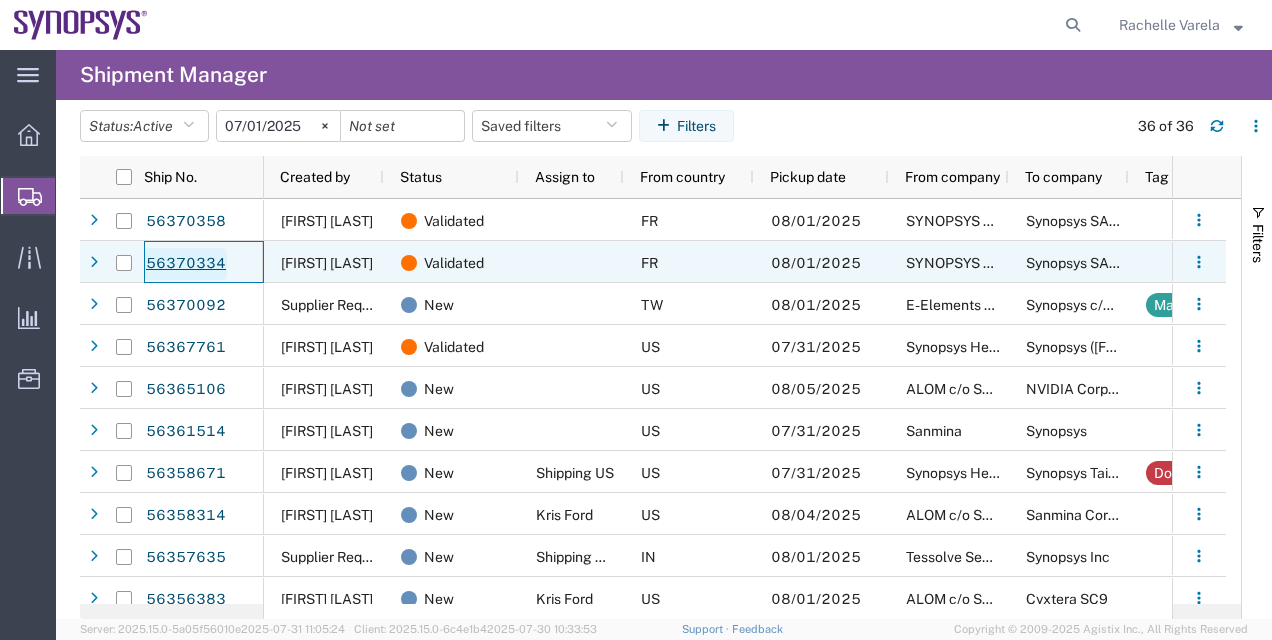 click on "56370334" 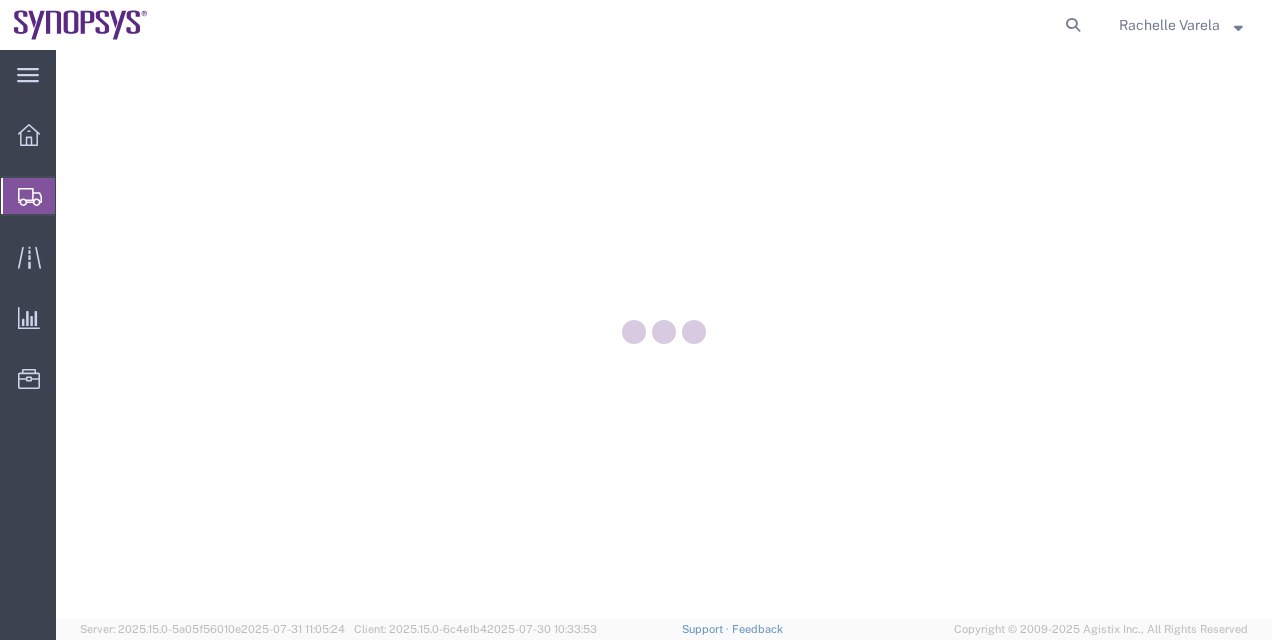 scroll, scrollTop: 0, scrollLeft: 0, axis: both 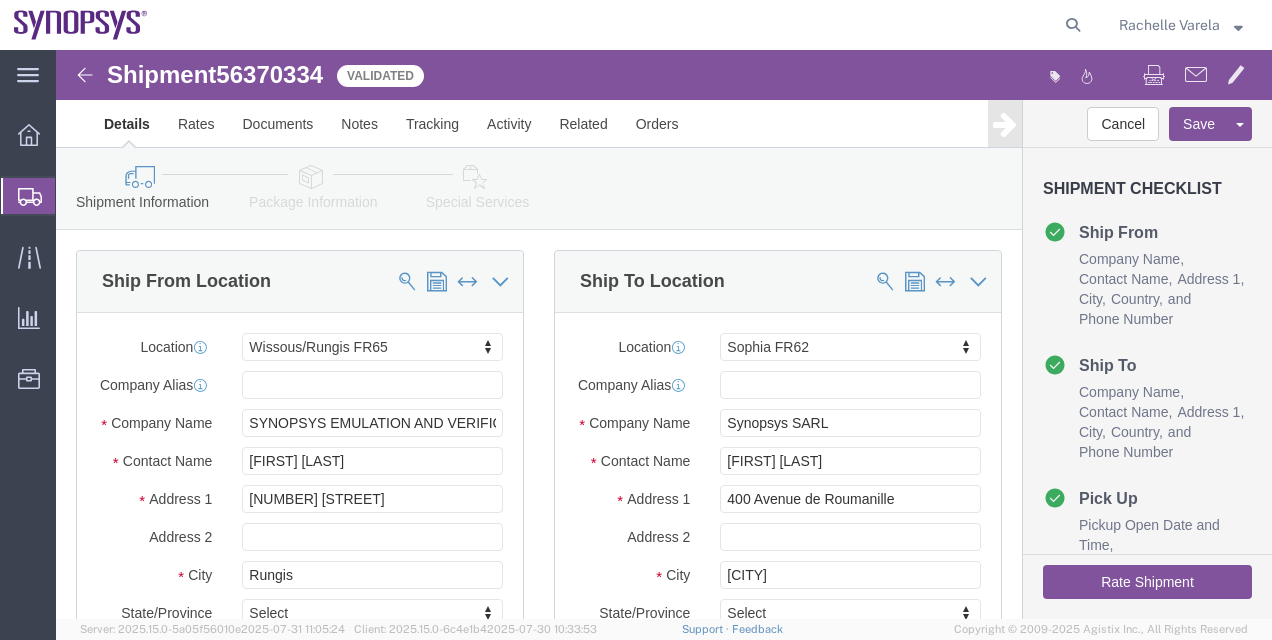 select on "63109" 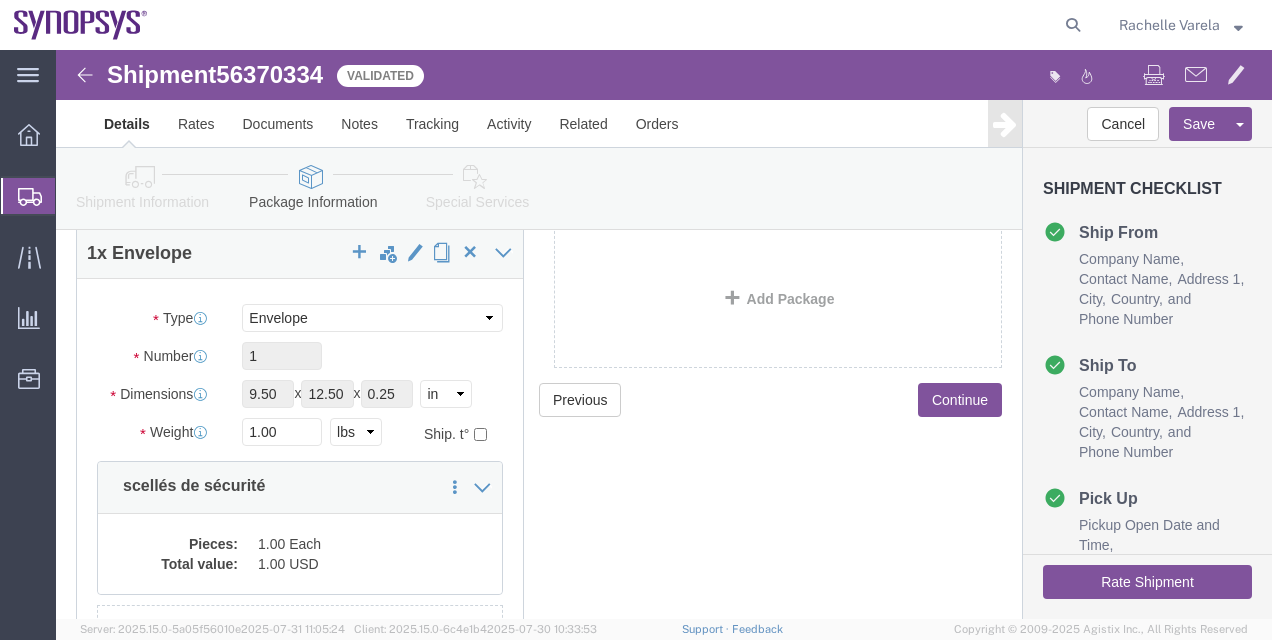scroll, scrollTop: 116, scrollLeft: 0, axis: vertical 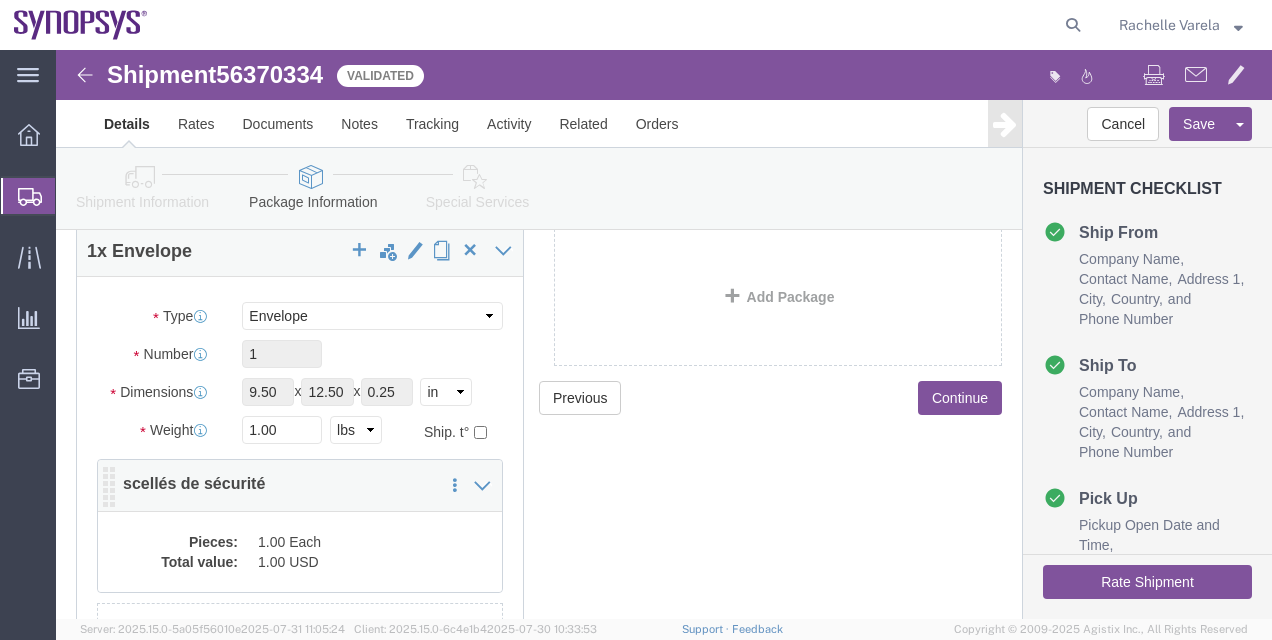 click on "Pieces: 1.00 Each Total value: 1.00 USD" 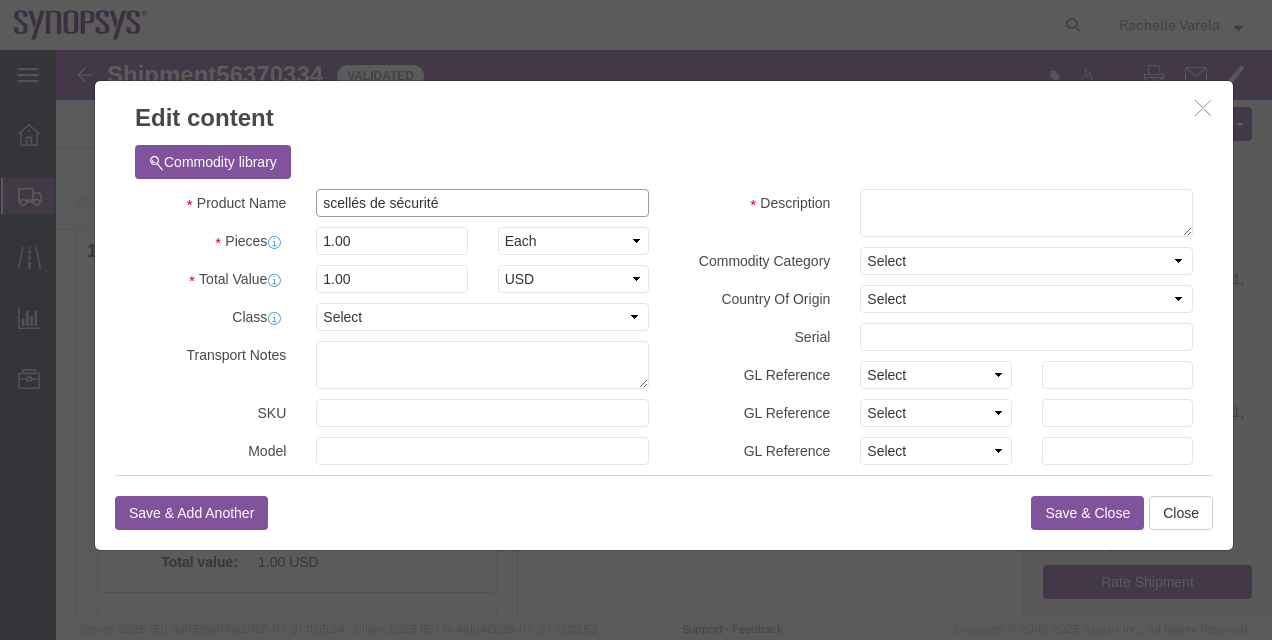drag, startPoint x: 393, startPoint y: 150, endPoint x: 138, endPoint y: 166, distance: 255.50146 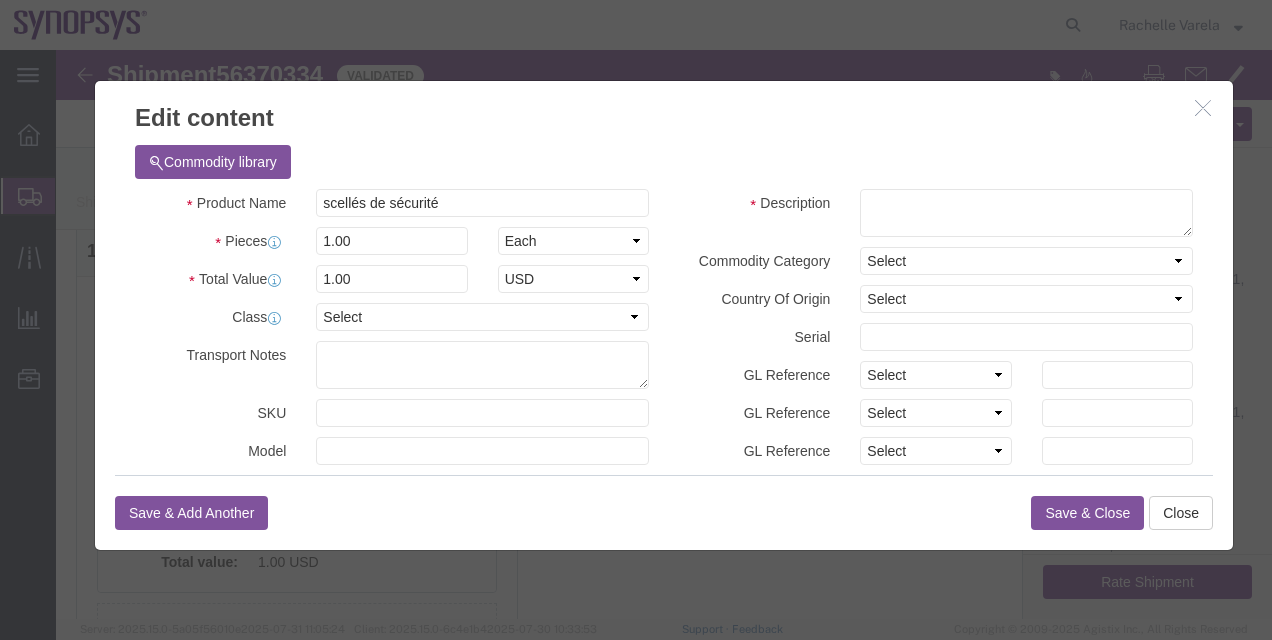 click 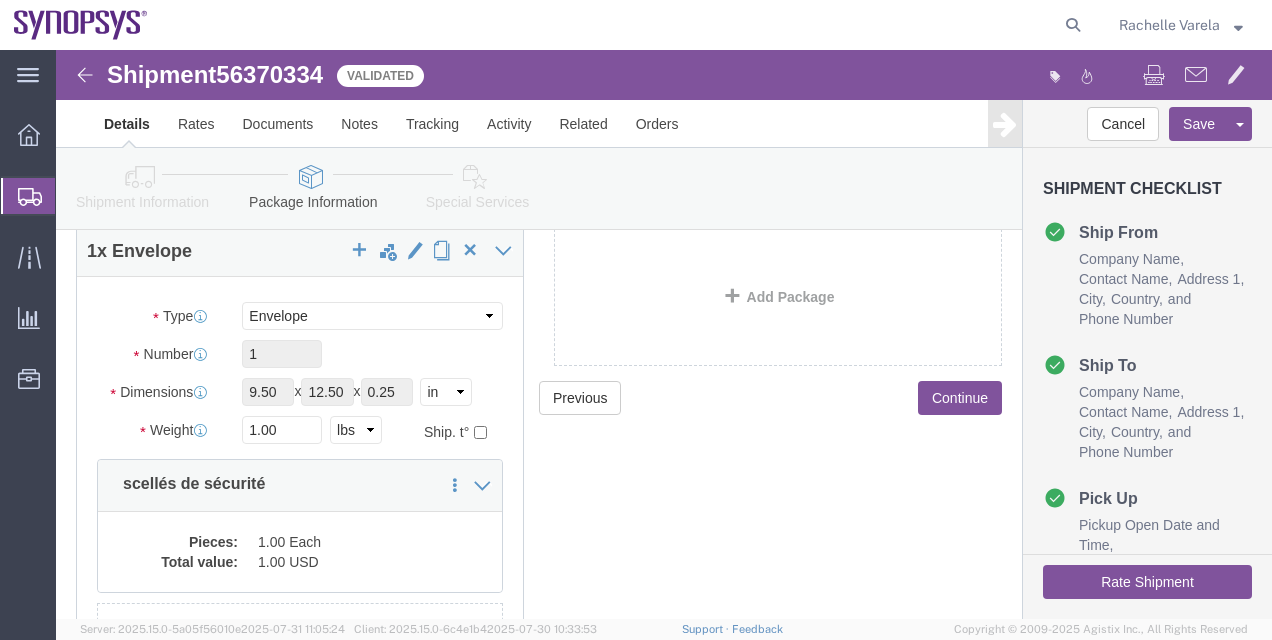 click 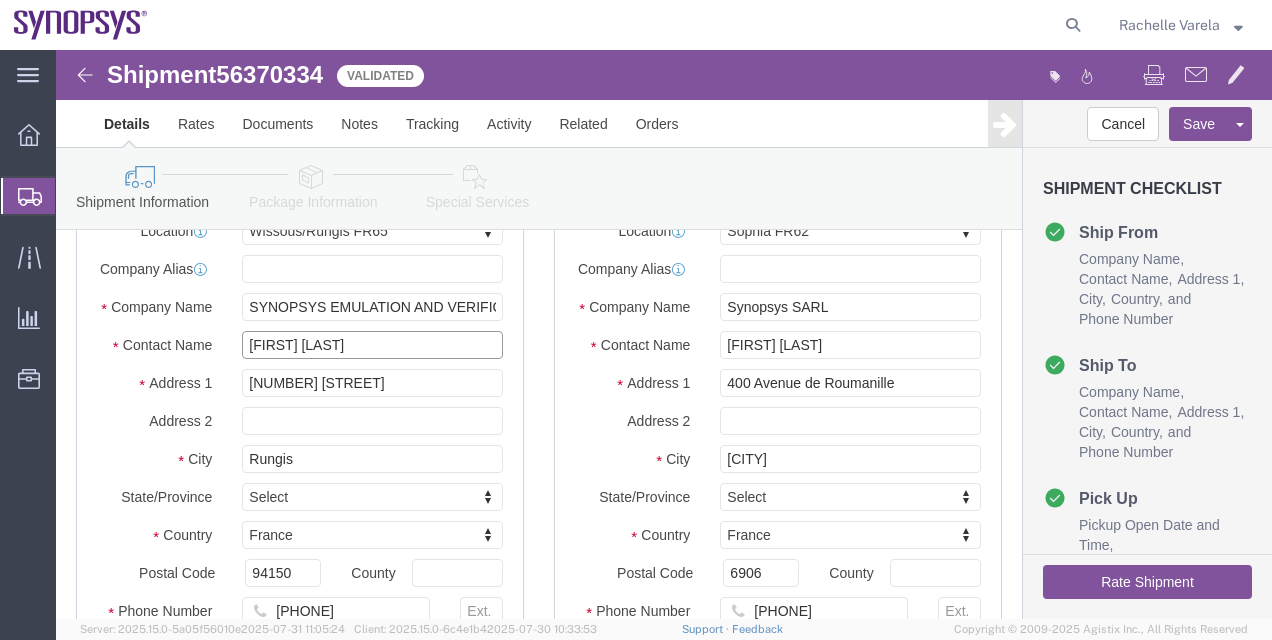 click on "[FIRST] [LAST]" 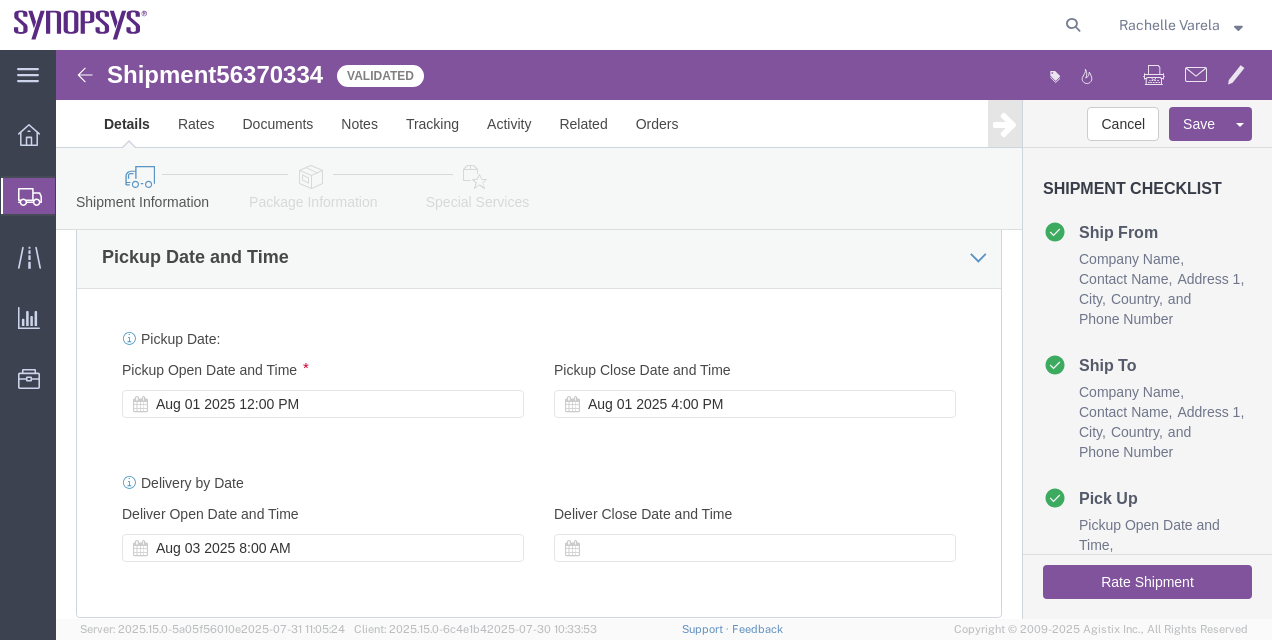 scroll, scrollTop: 708, scrollLeft: 0, axis: vertical 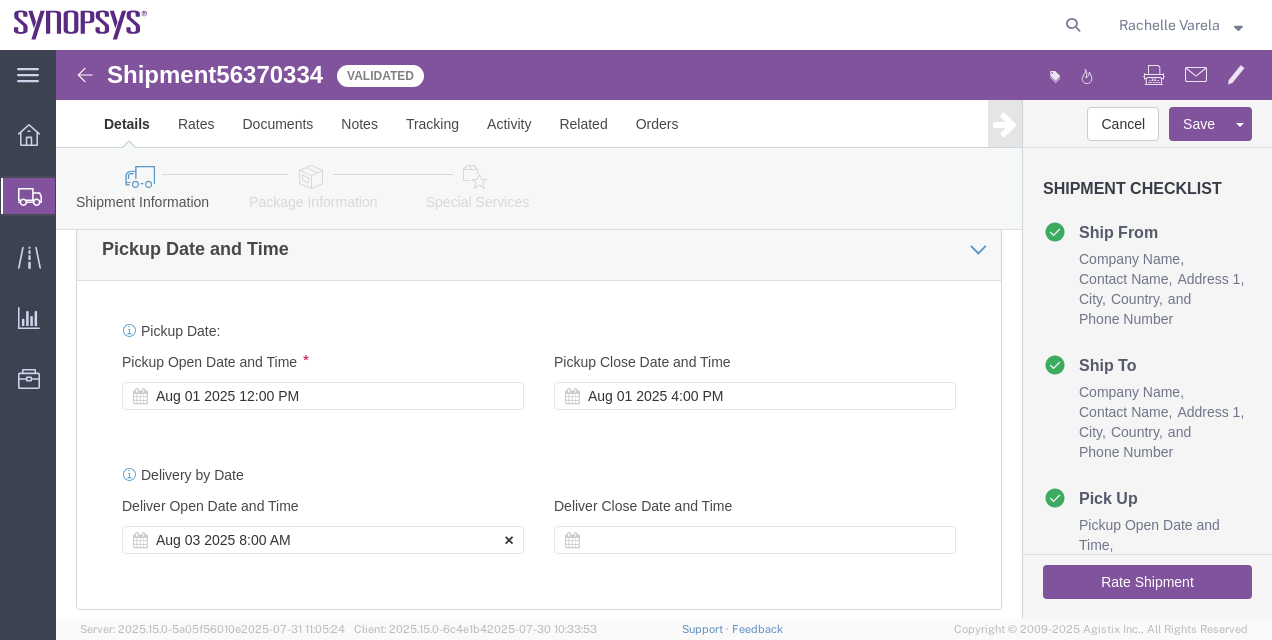 type on "[FIRST] [LAST]" 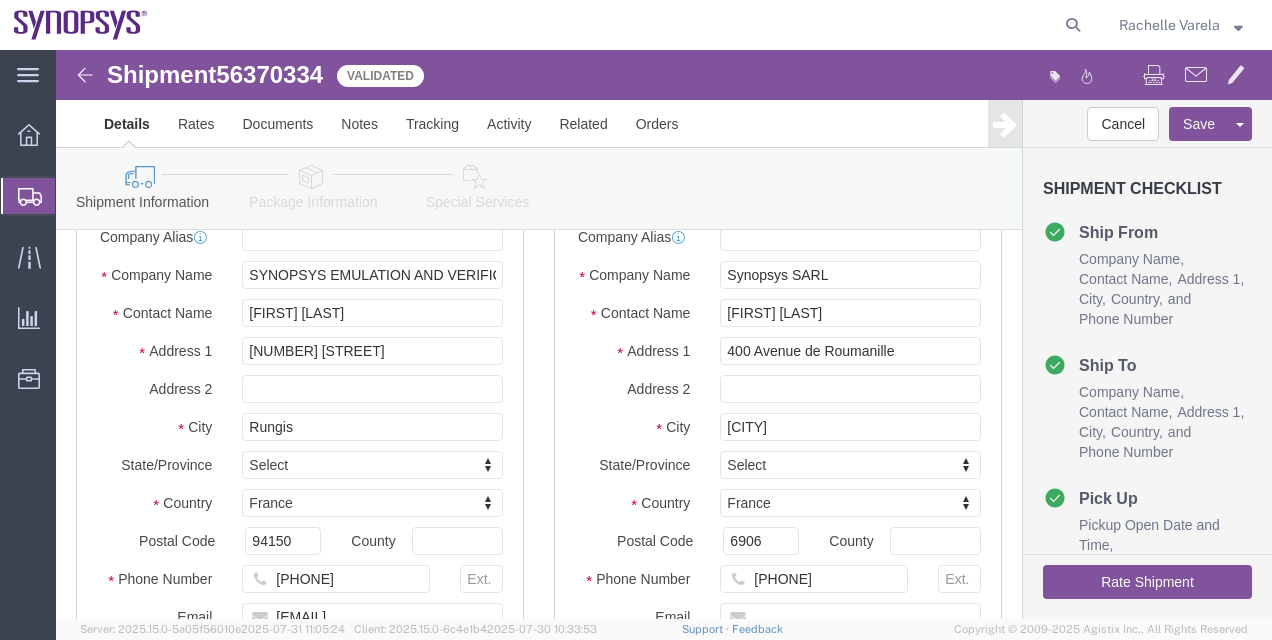 scroll, scrollTop: 140, scrollLeft: 0, axis: vertical 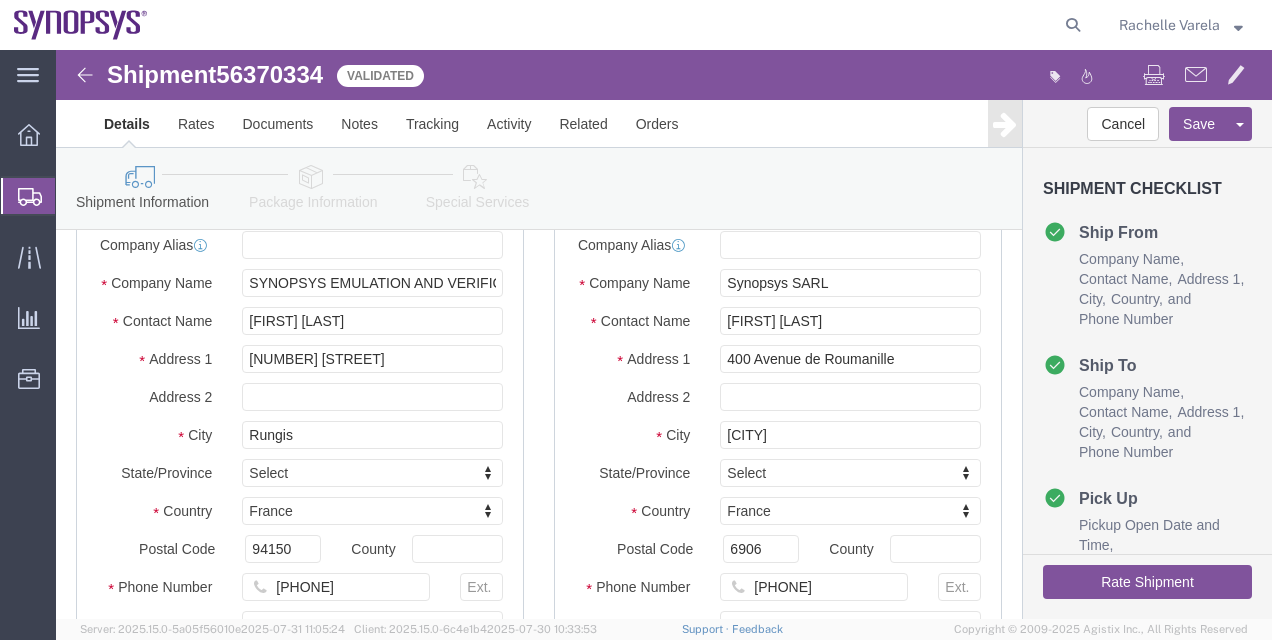 click 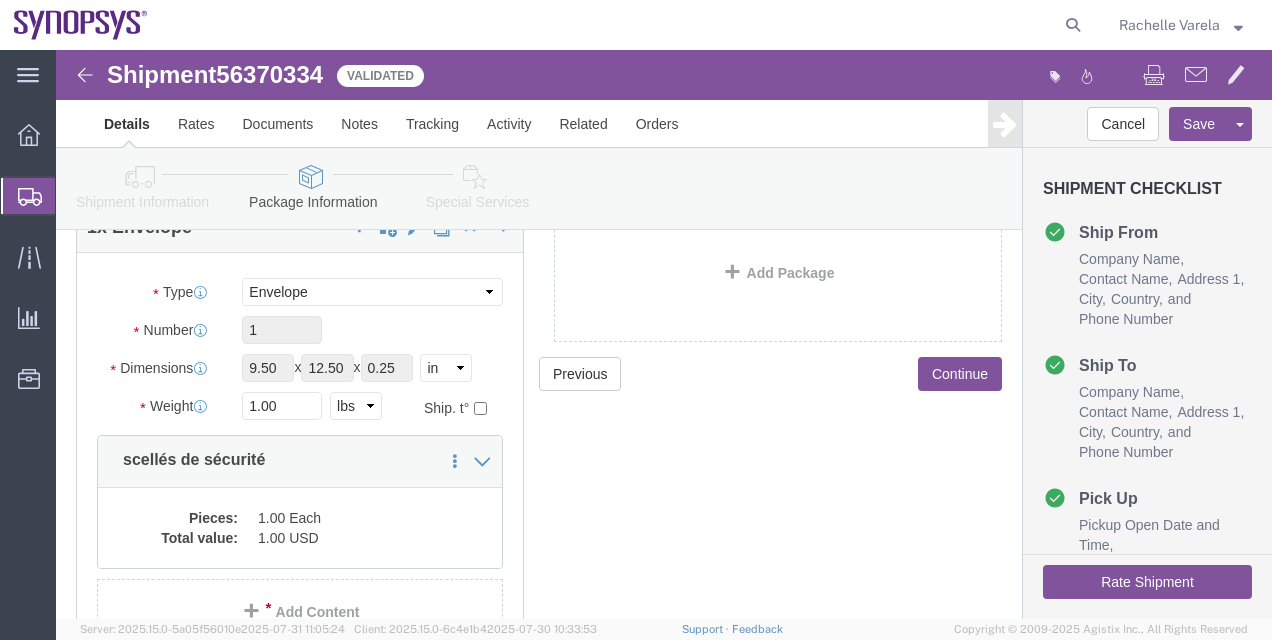 click on "Special Services" 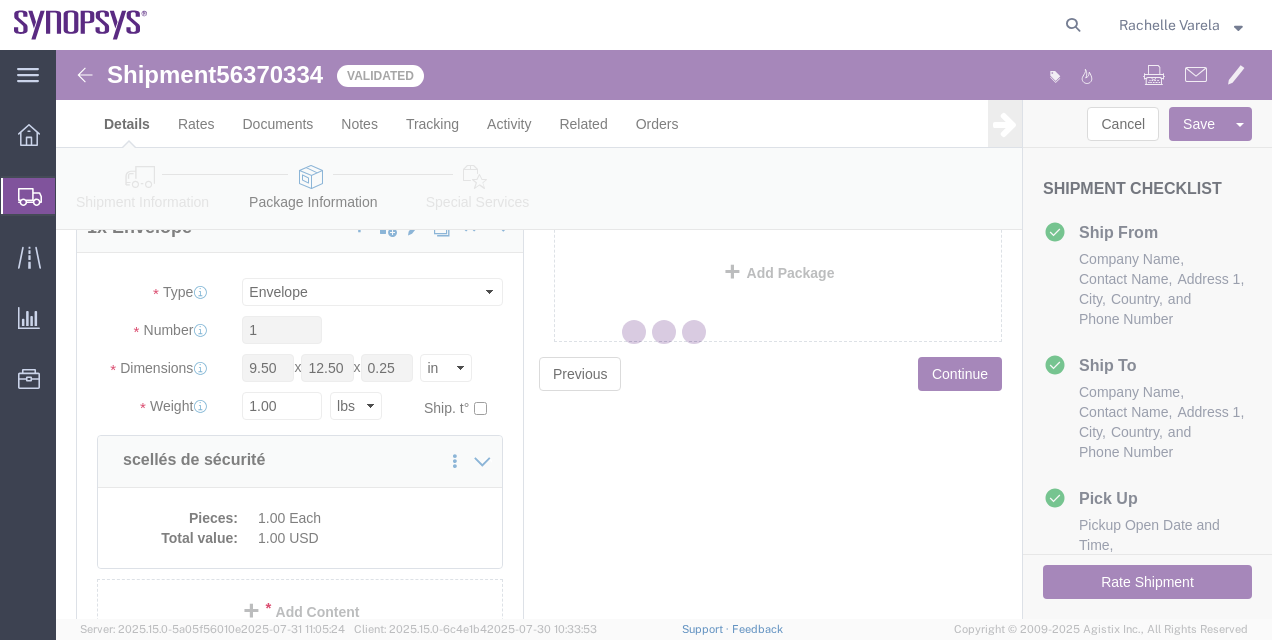 select 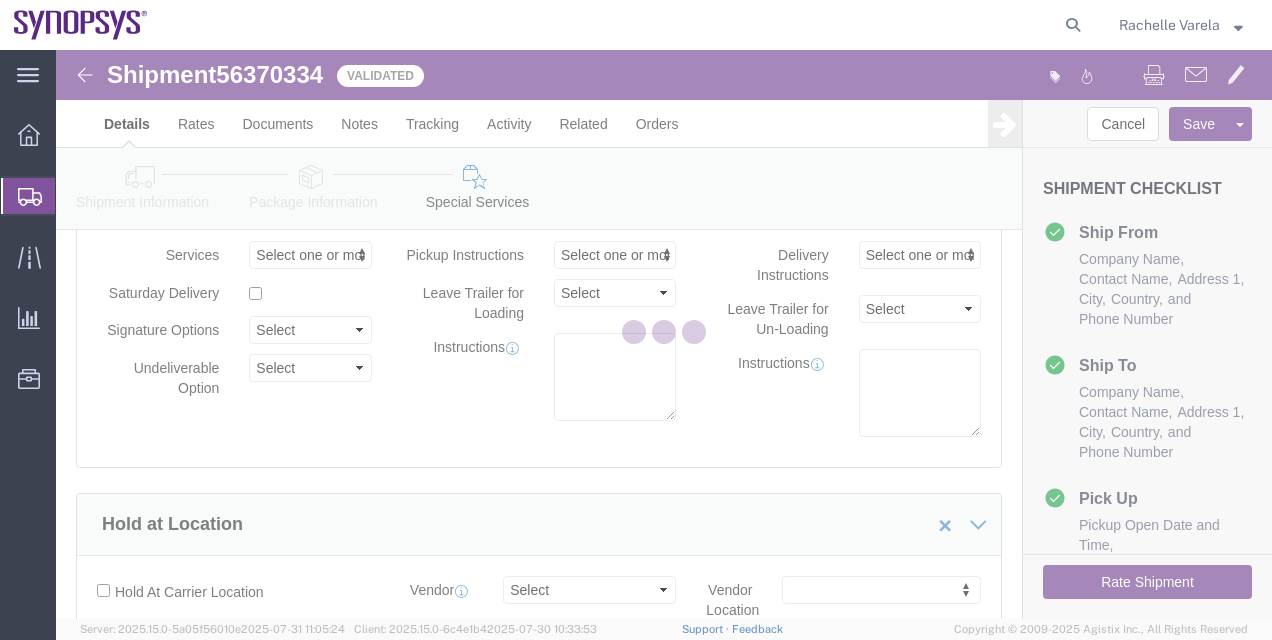 select on "COSTCENTER" 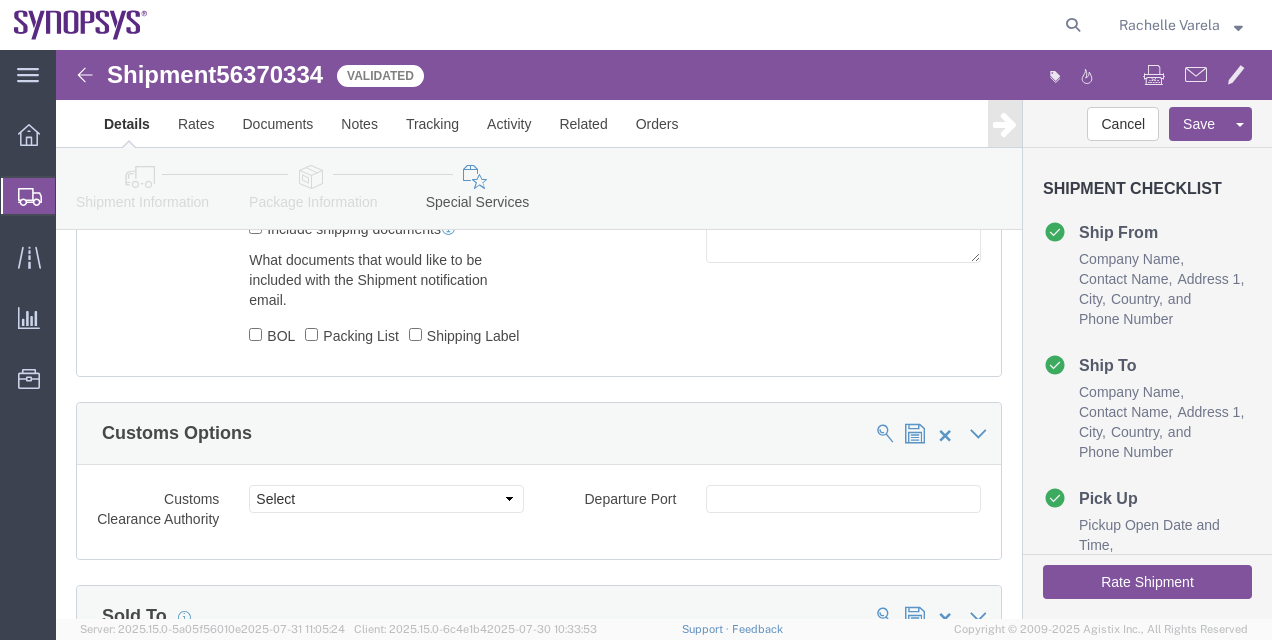 scroll, scrollTop: 1398, scrollLeft: 0, axis: vertical 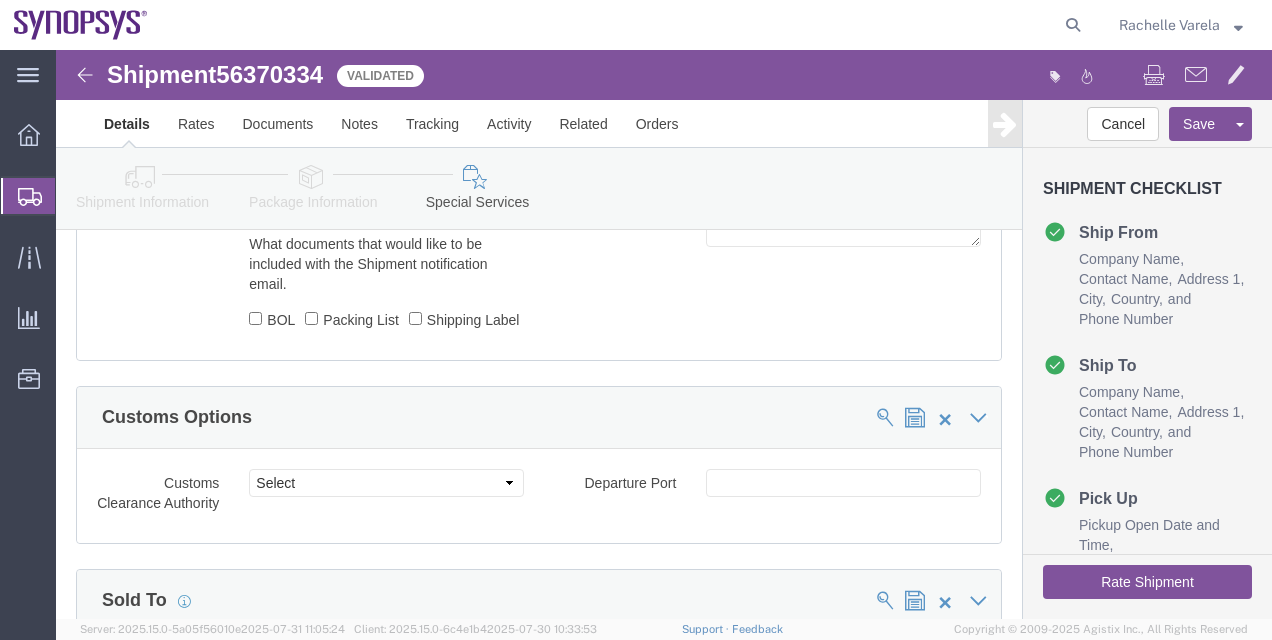 click on "Rate Shipment" 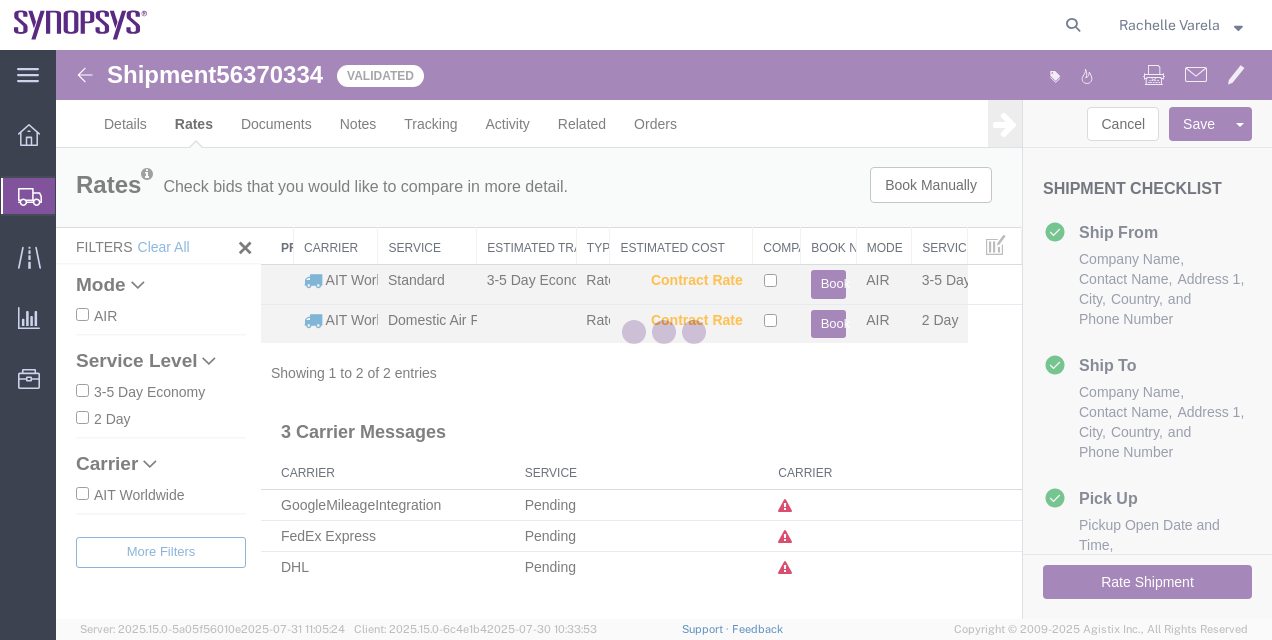 scroll, scrollTop: 0, scrollLeft: 0, axis: both 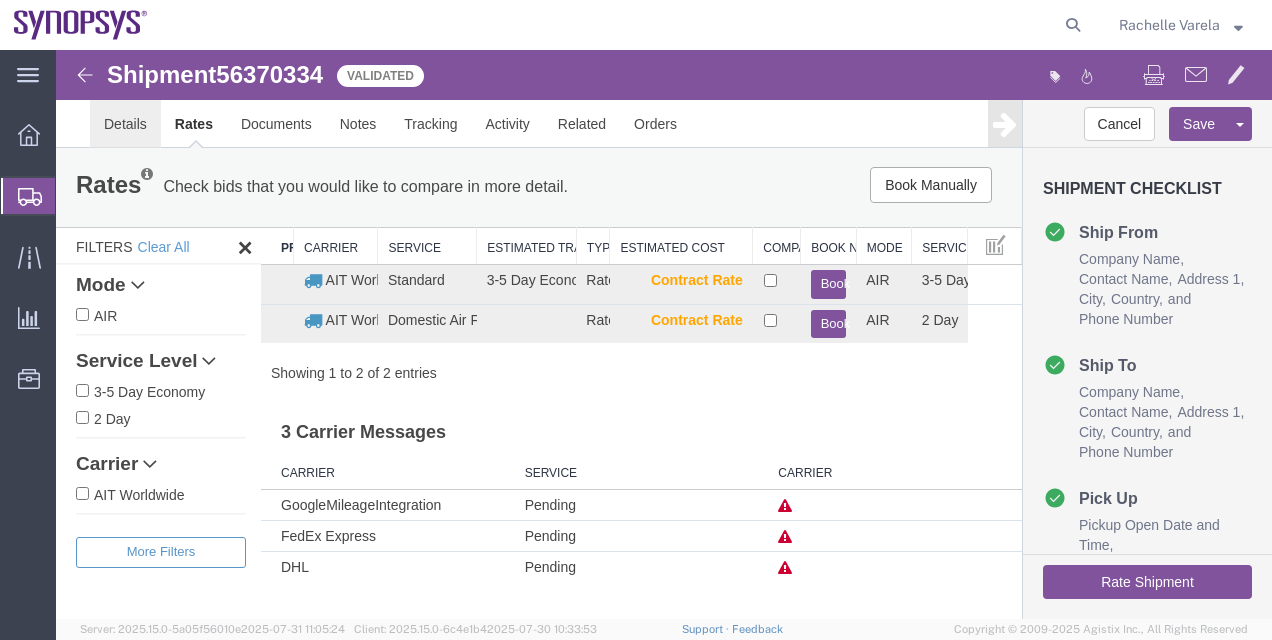 click on "Details" at bounding box center (125, 124) 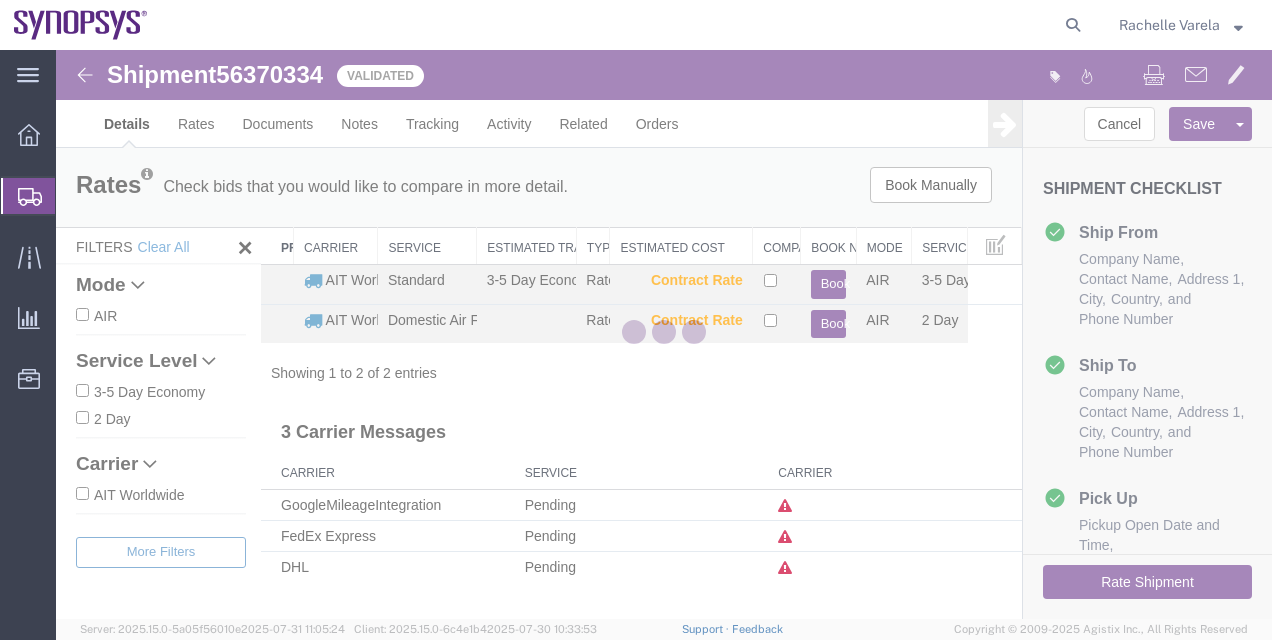 select on "63109" 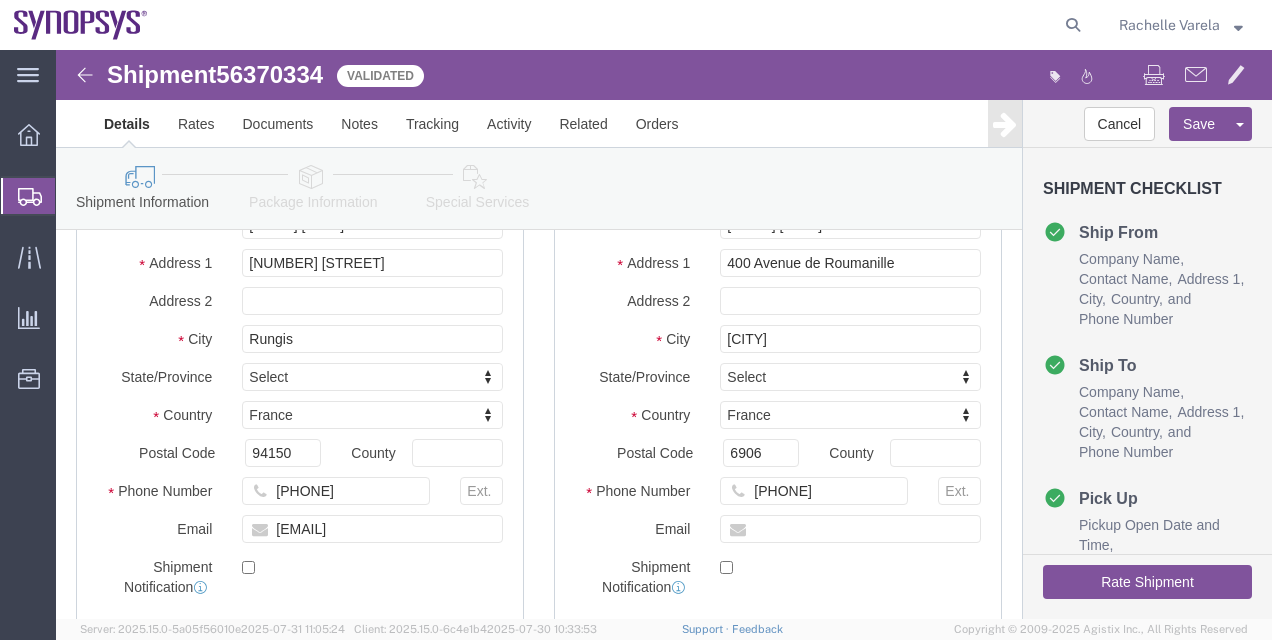 scroll, scrollTop: 238, scrollLeft: 0, axis: vertical 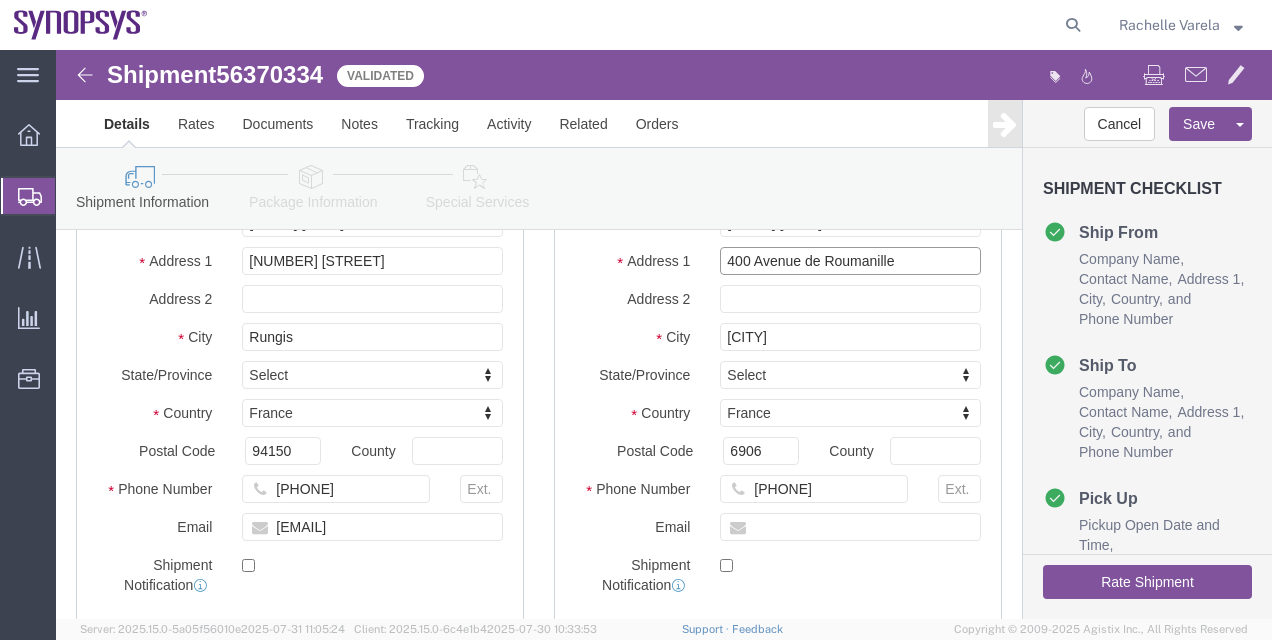 drag, startPoint x: 831, startPoint y: 228, endPoint x: 578, endPoint y: 235, distance: 253.09682 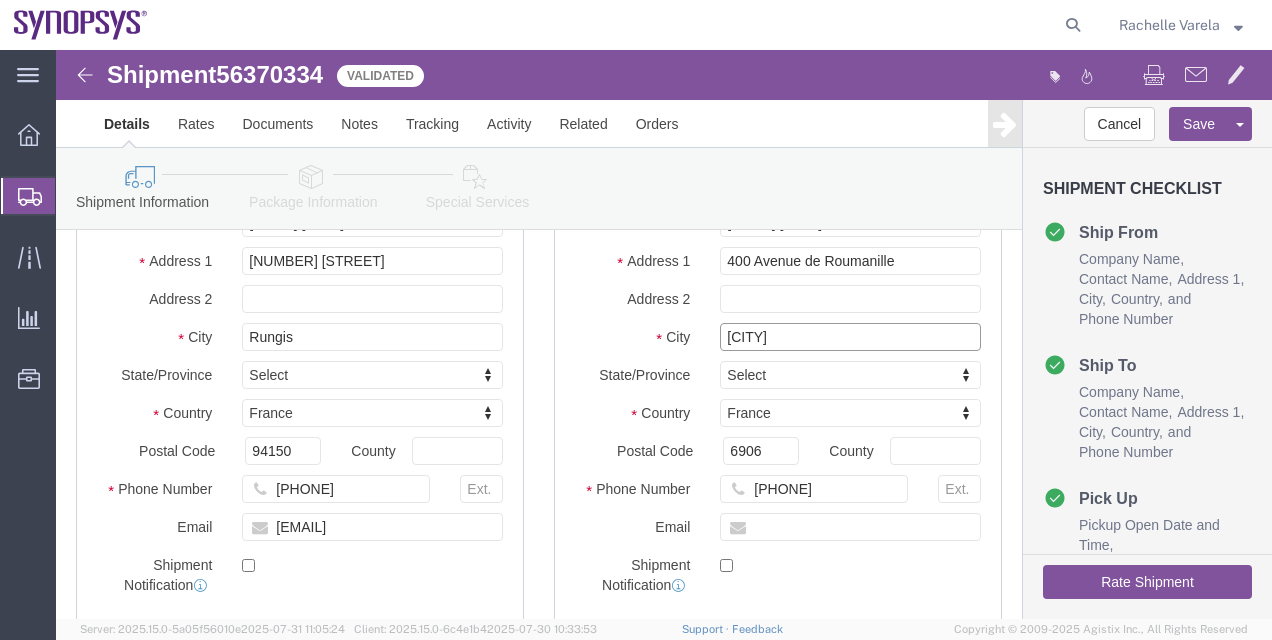 drag, startPoint x: 774, startPoint y: 300, endPoint x: 608, endPoint y: 292, distance: 166.19266 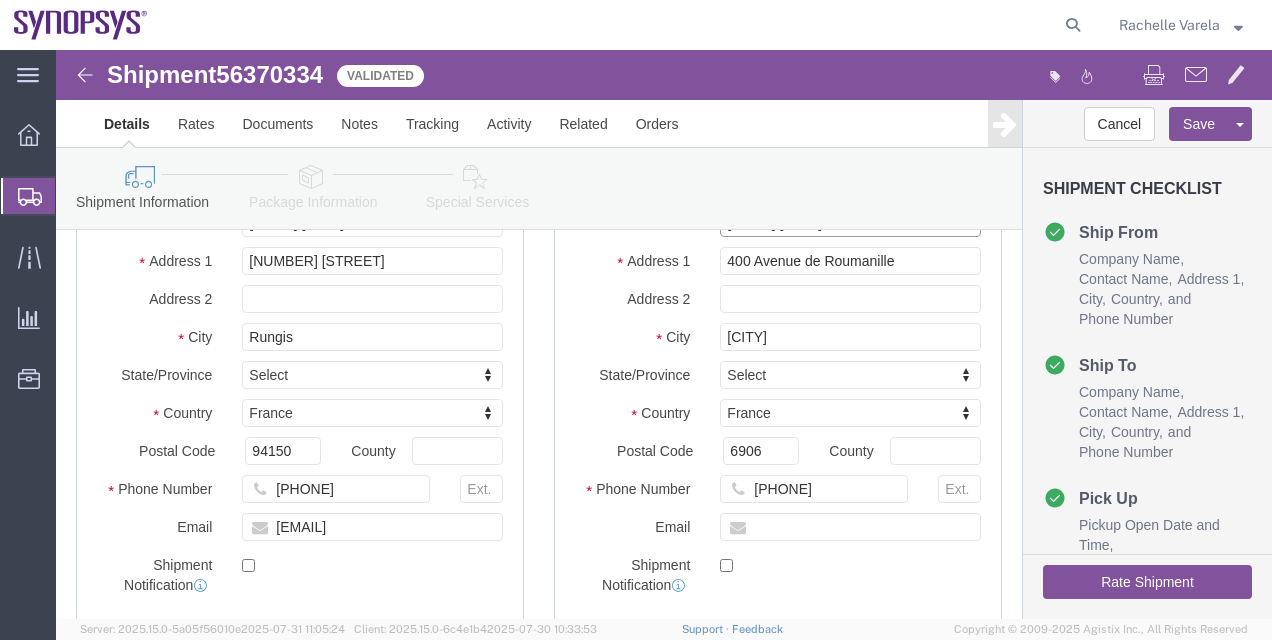 drag, startPoint x: 822, startPoint y: 194, endPoint x: 570, endPoint y: 183, distance: 252.23996 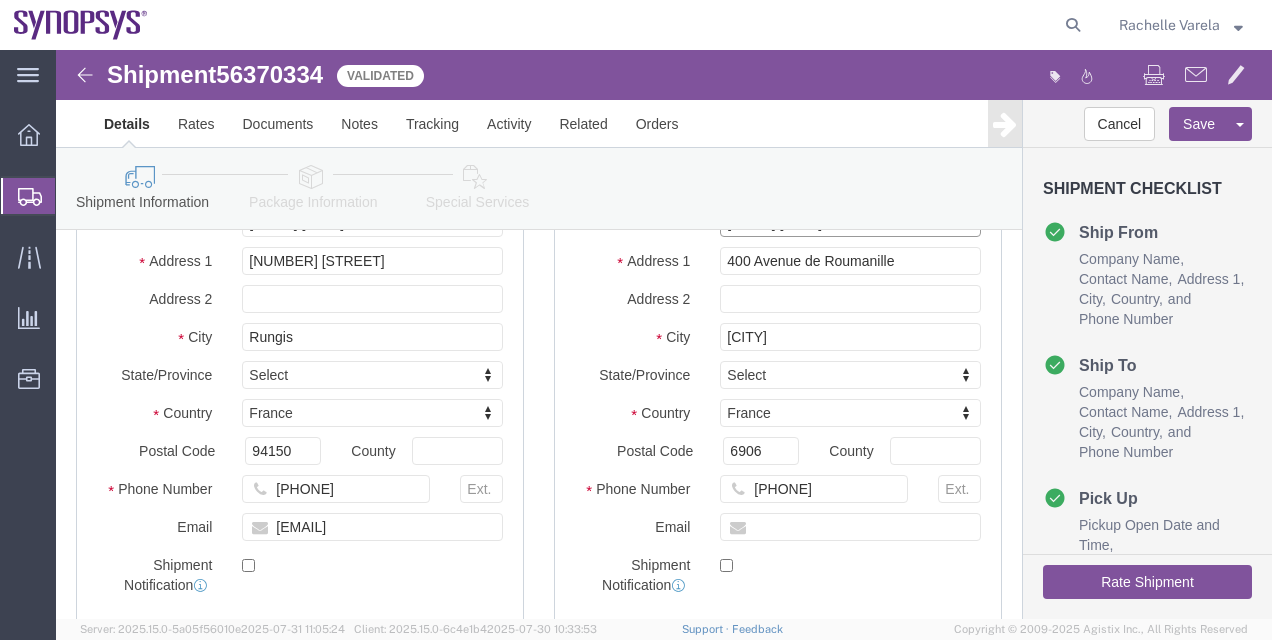 drag, startPoint x: 810, startPoint y: 189, endPoint x: 566, endPoint y: 207, distance: 244.66304 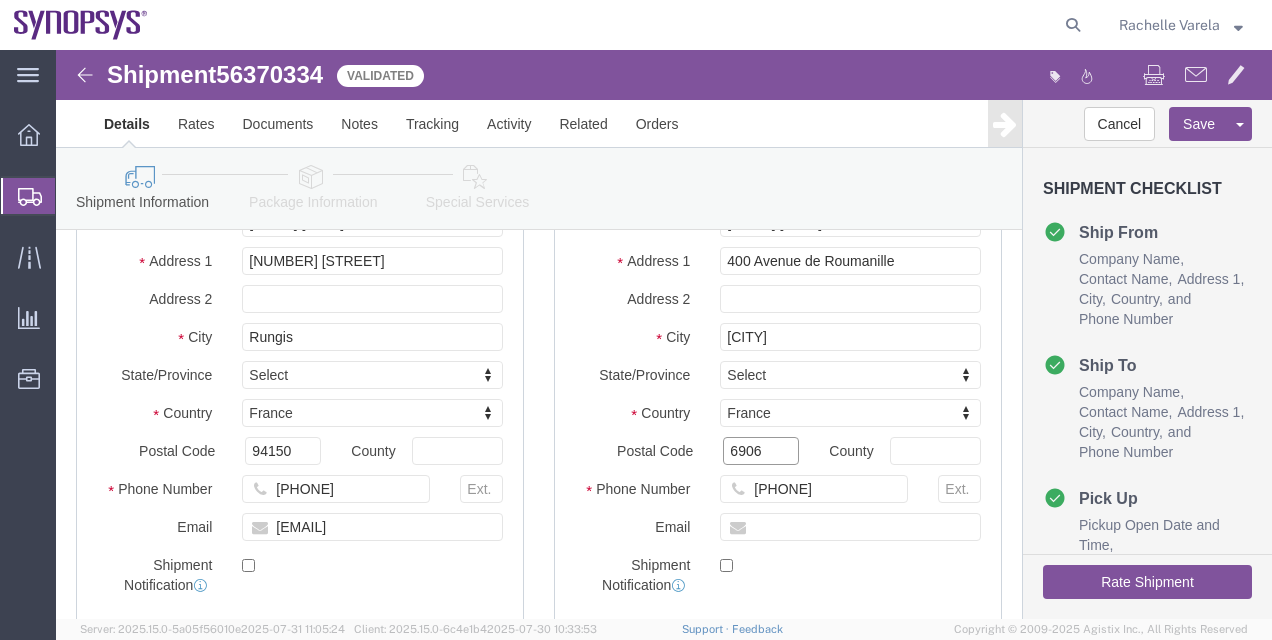 click on "6906" 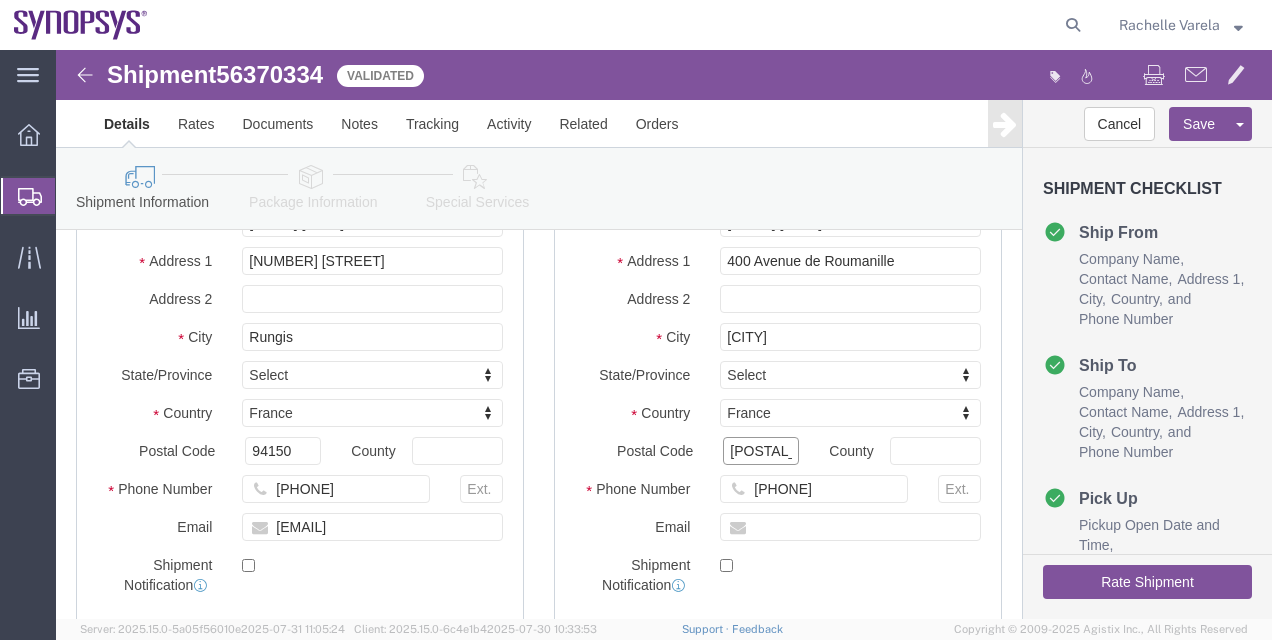 type on "[POSTAL_CODE]" 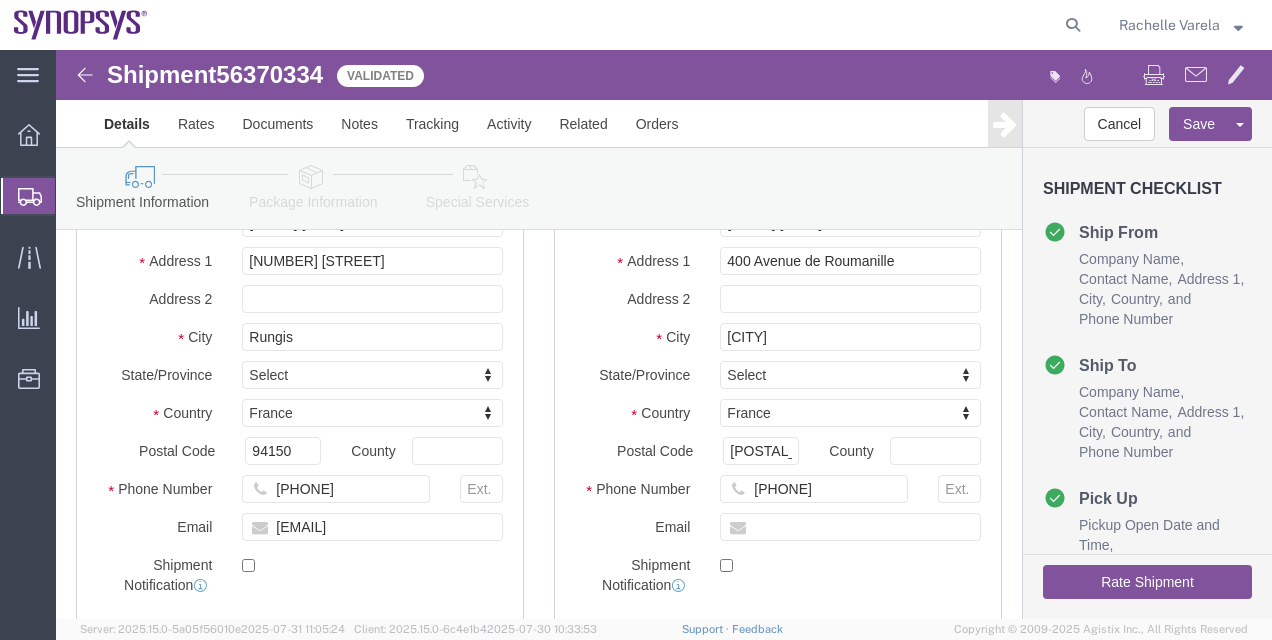 select 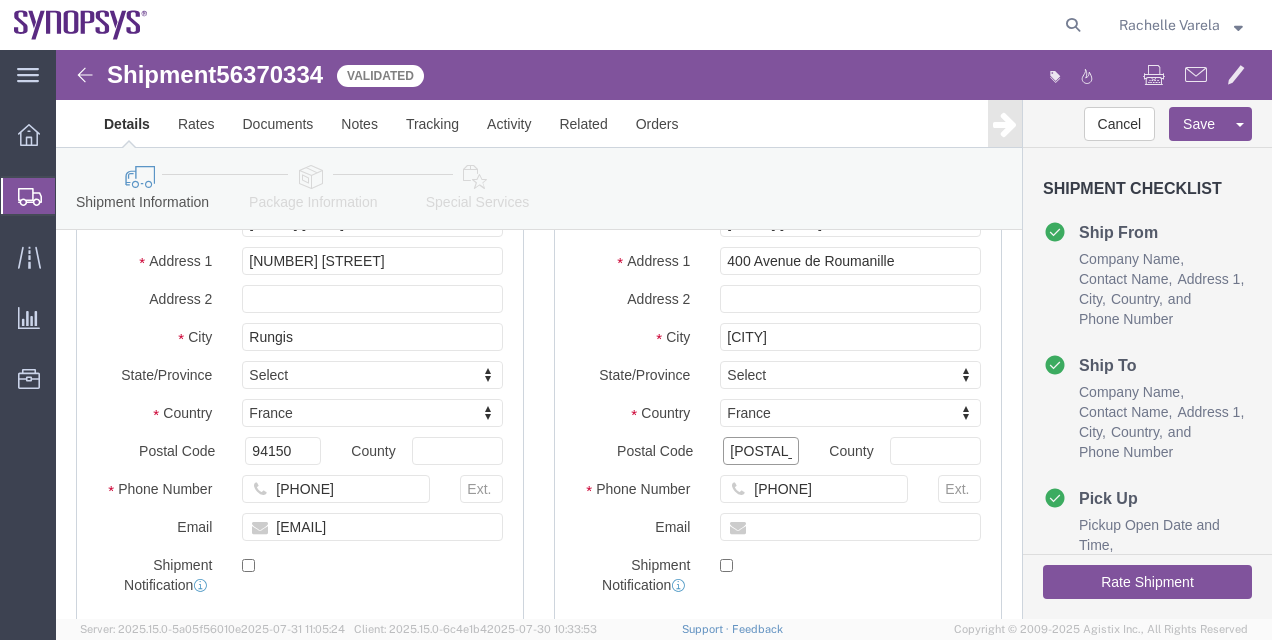 drag, startPoint x: 717, startPoint y: 408, endPoint x: 618, endPoint y: 411, distance: 99.04544 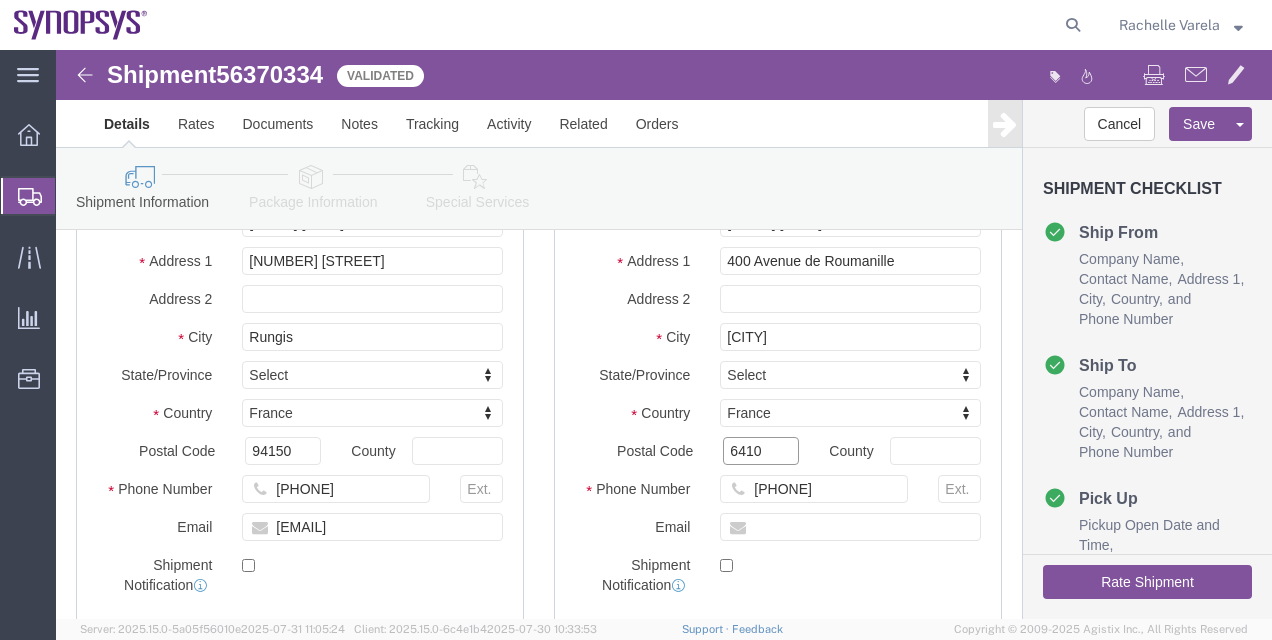 click on "6410" 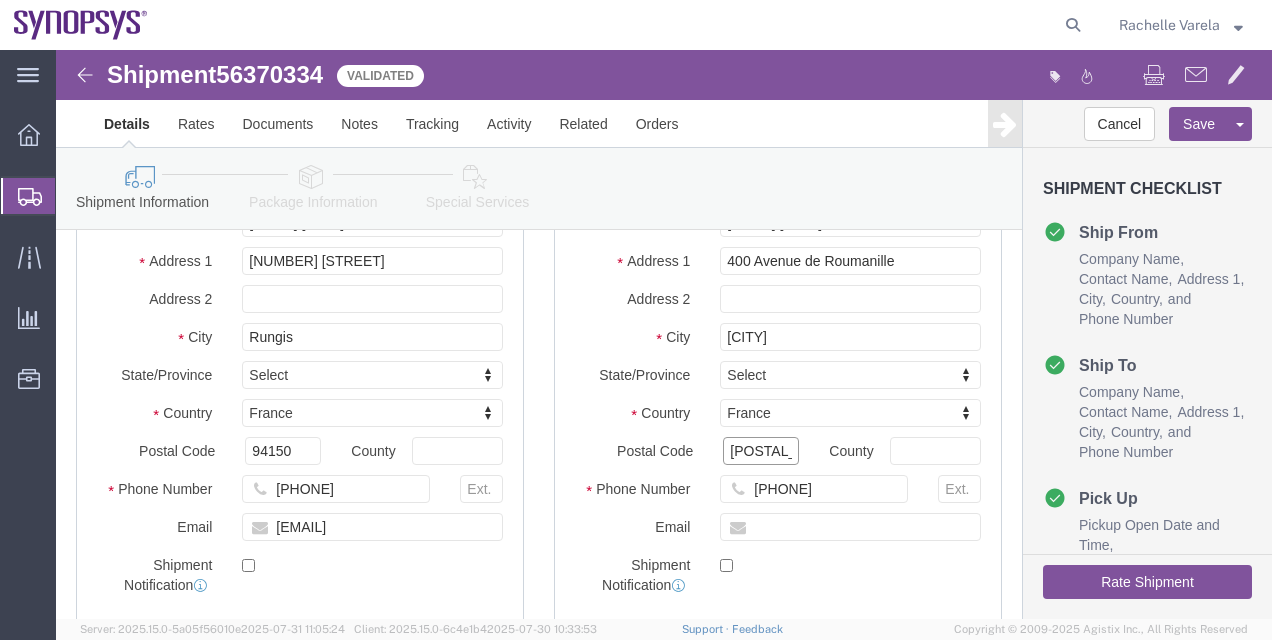type on "[POSTAL_CODE]" 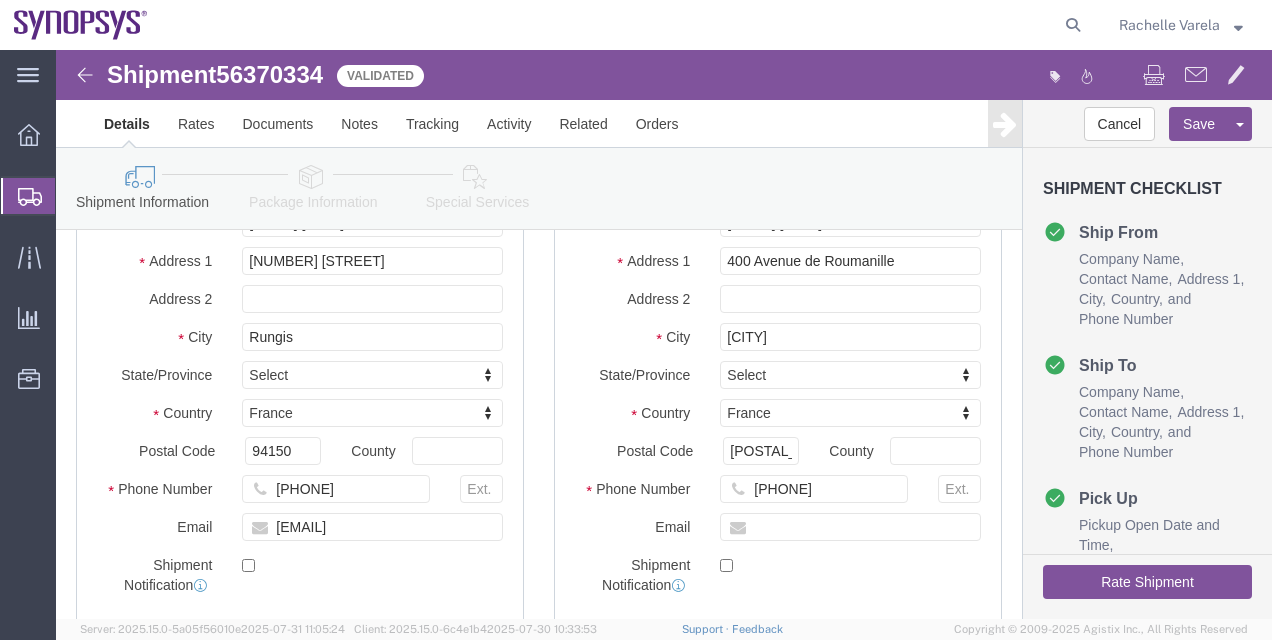 click on "Rate Shipment" 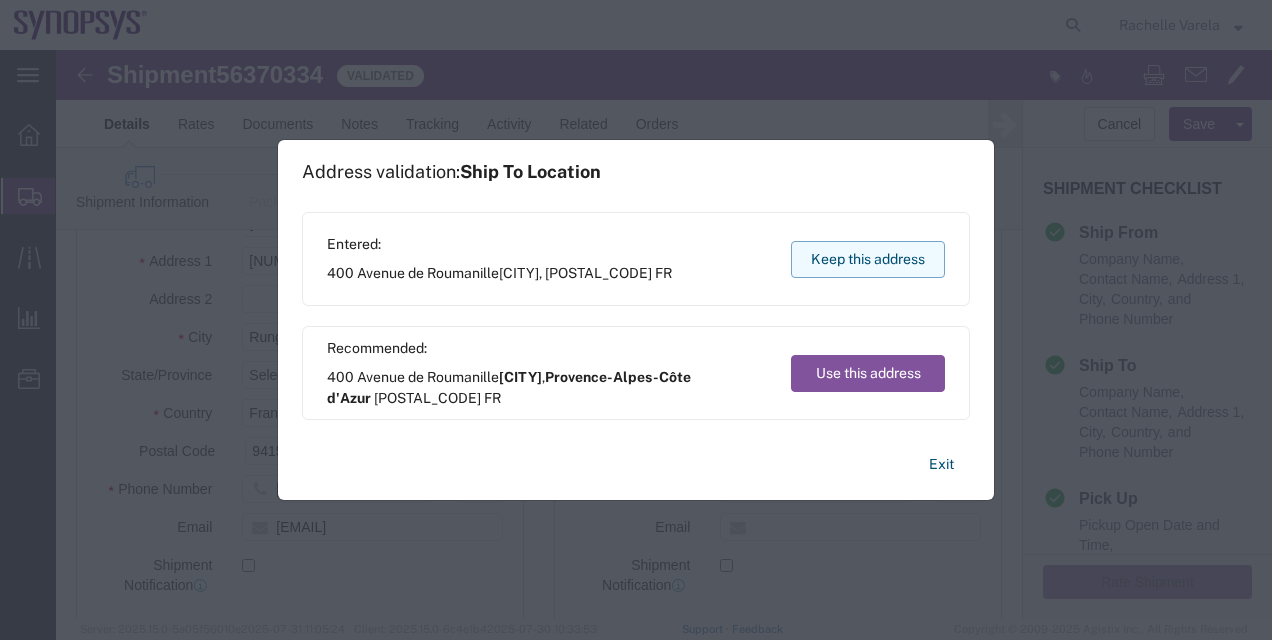 click on "Keep this address" 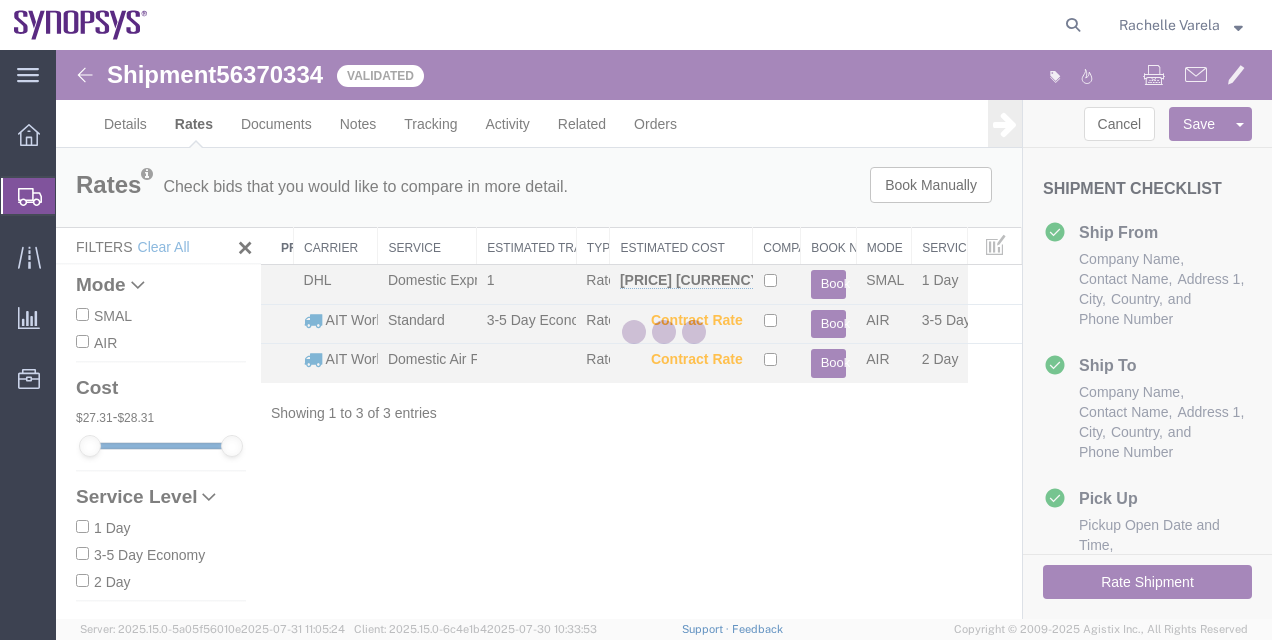 scroll, scrollTop: 0, scrollLeft: 0, axis: both 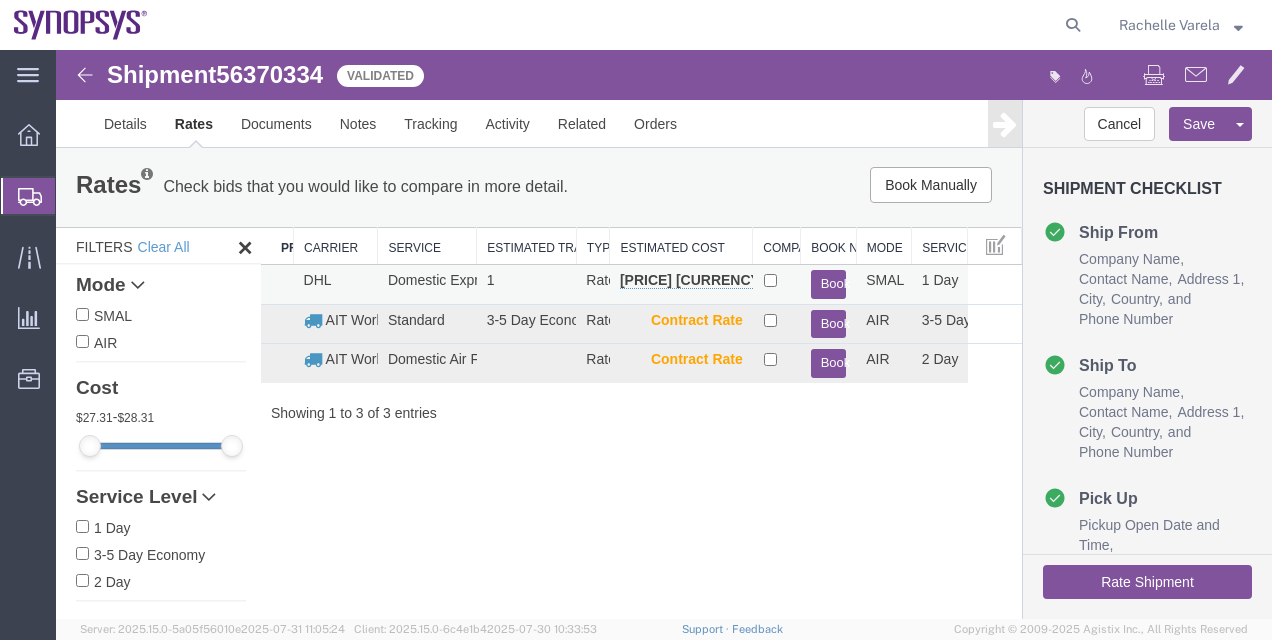 click on "Book" at bounding box center [829, 284] 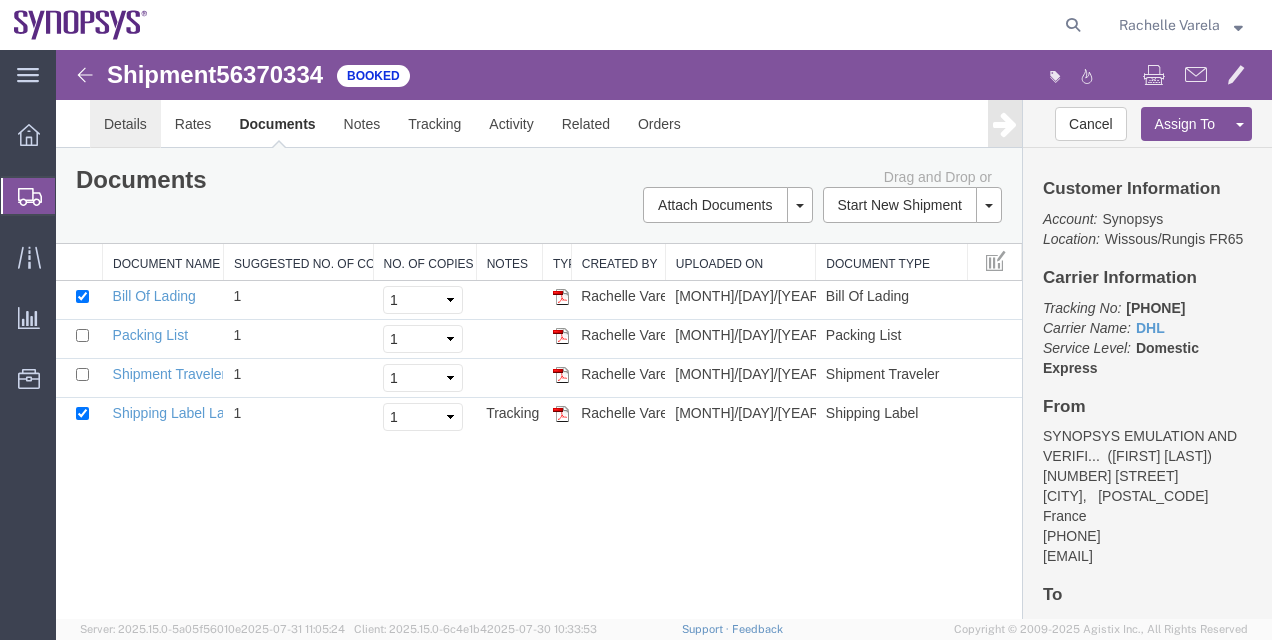 click on "Details" at bounding box center (125, 124) 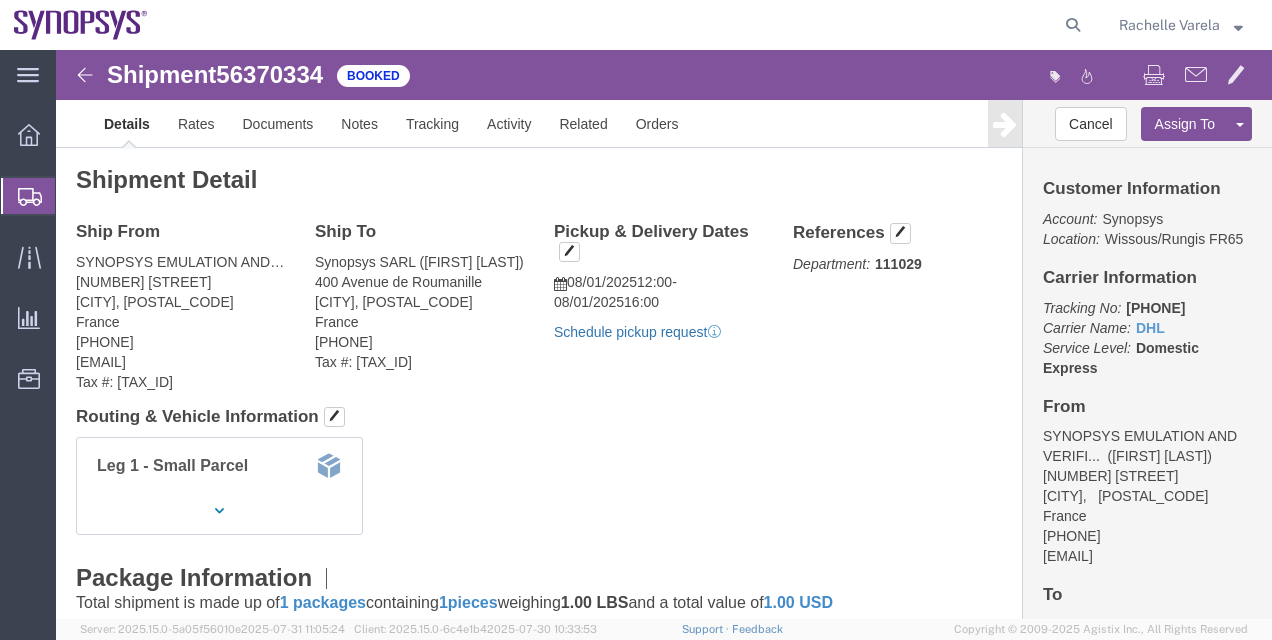 click on "Schedule pickup request" 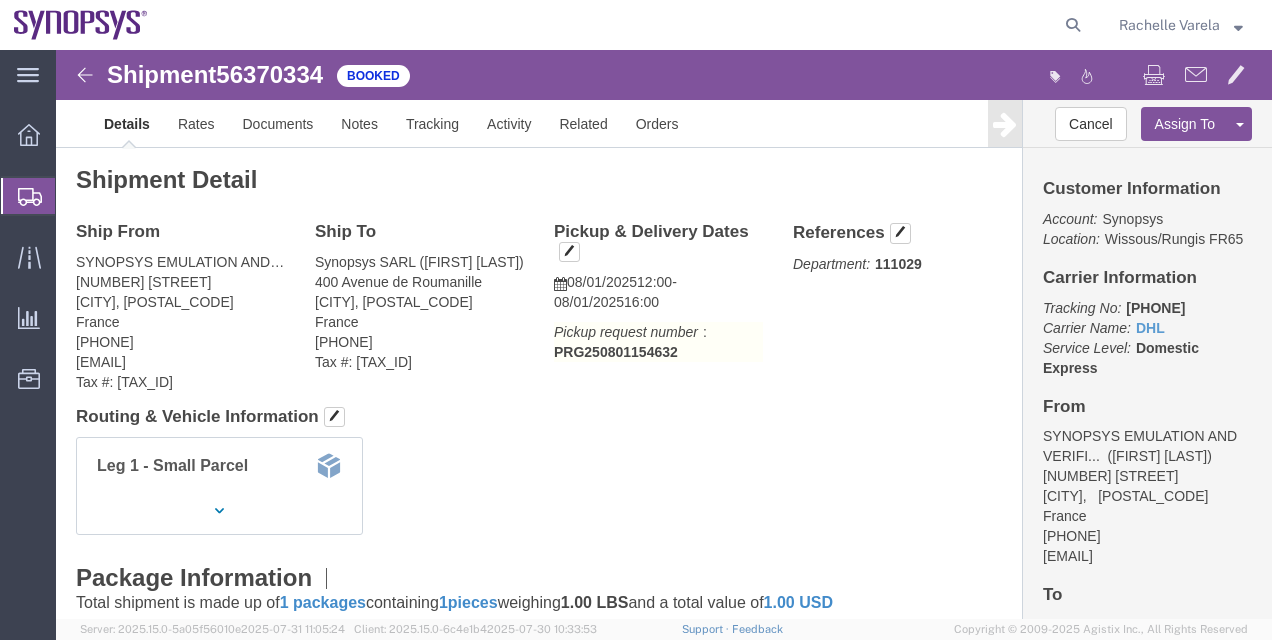 click on "Shipment Manager" 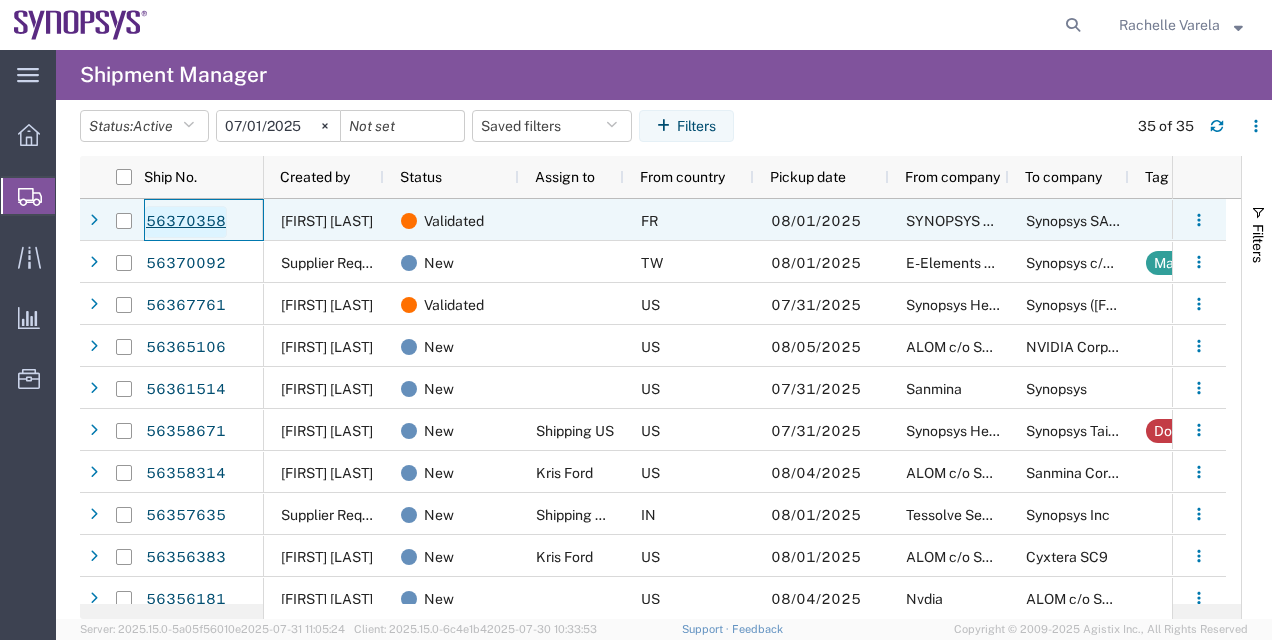 click on "56370358" 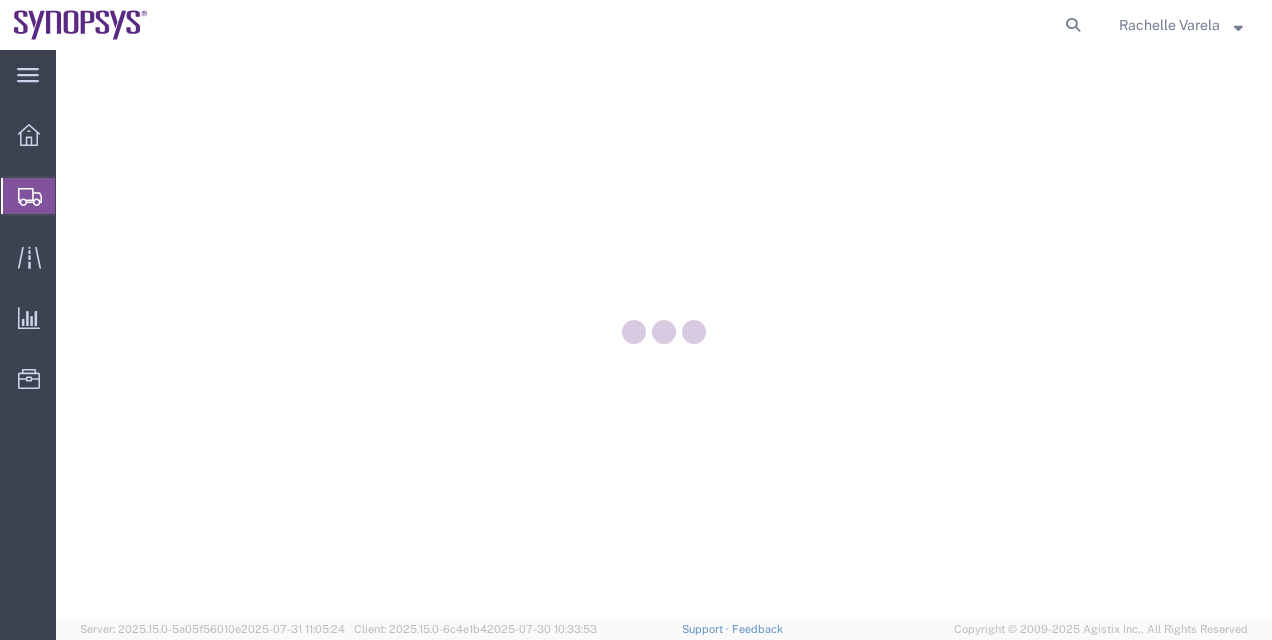 scroll, scrollTop: 0, scrollLeft: 0, axis: both 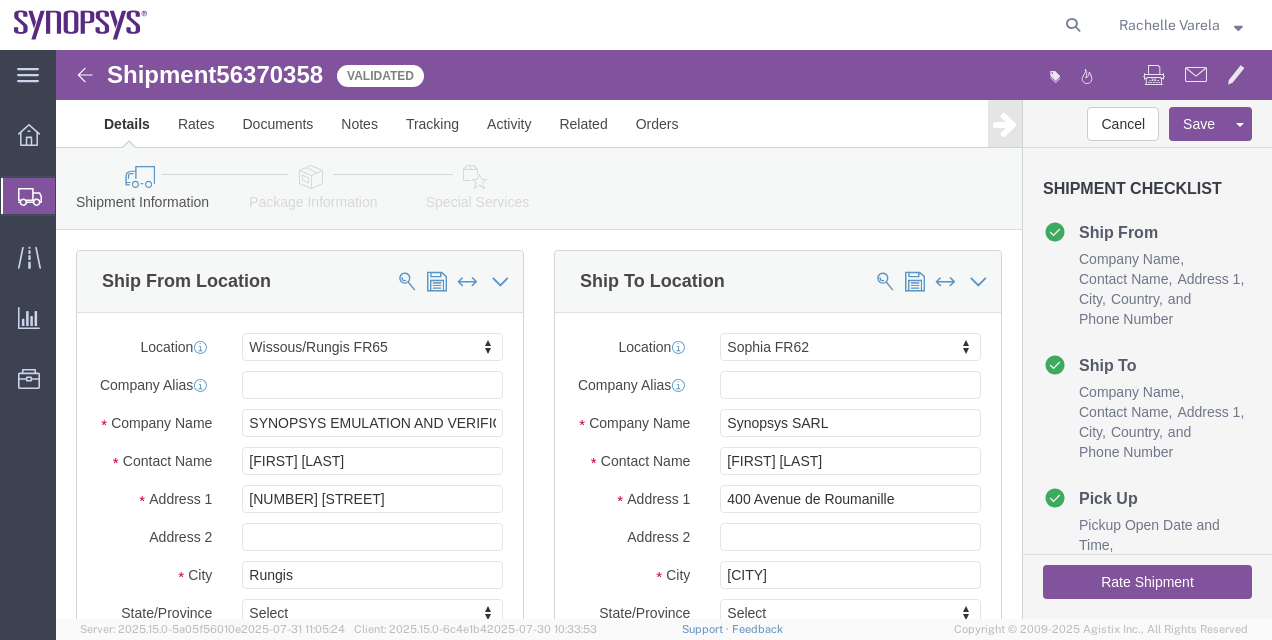 select on "63109" 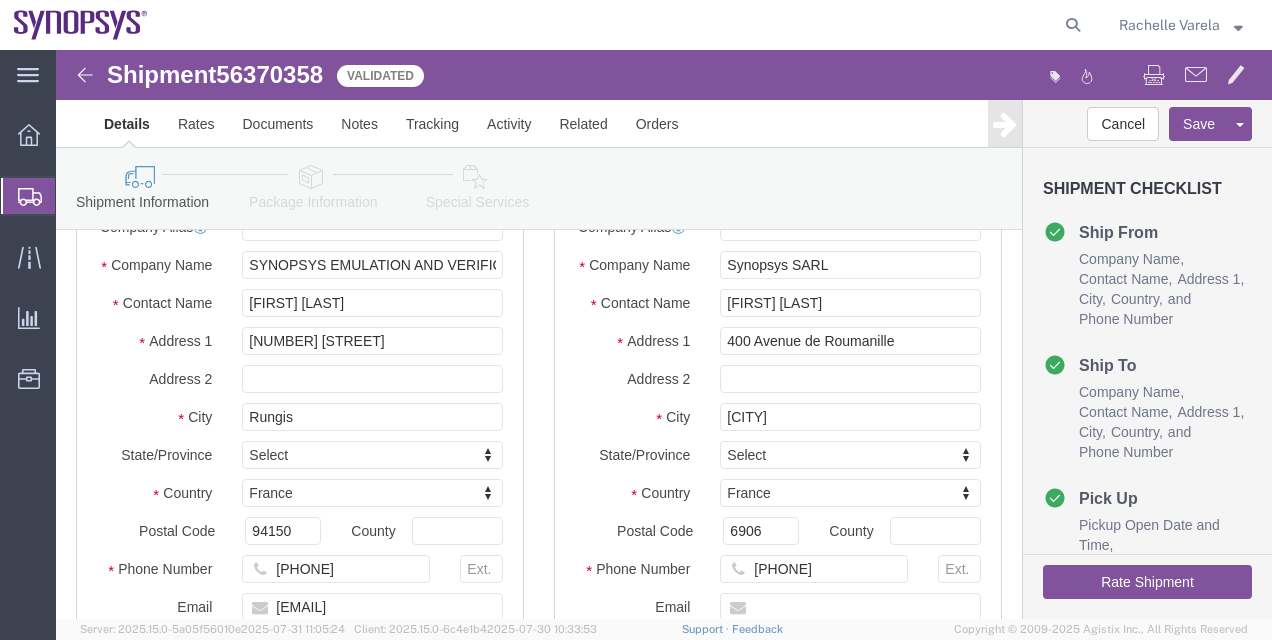 scroll, scrollTop: 160, scrollLeft: 0, axis: vertical 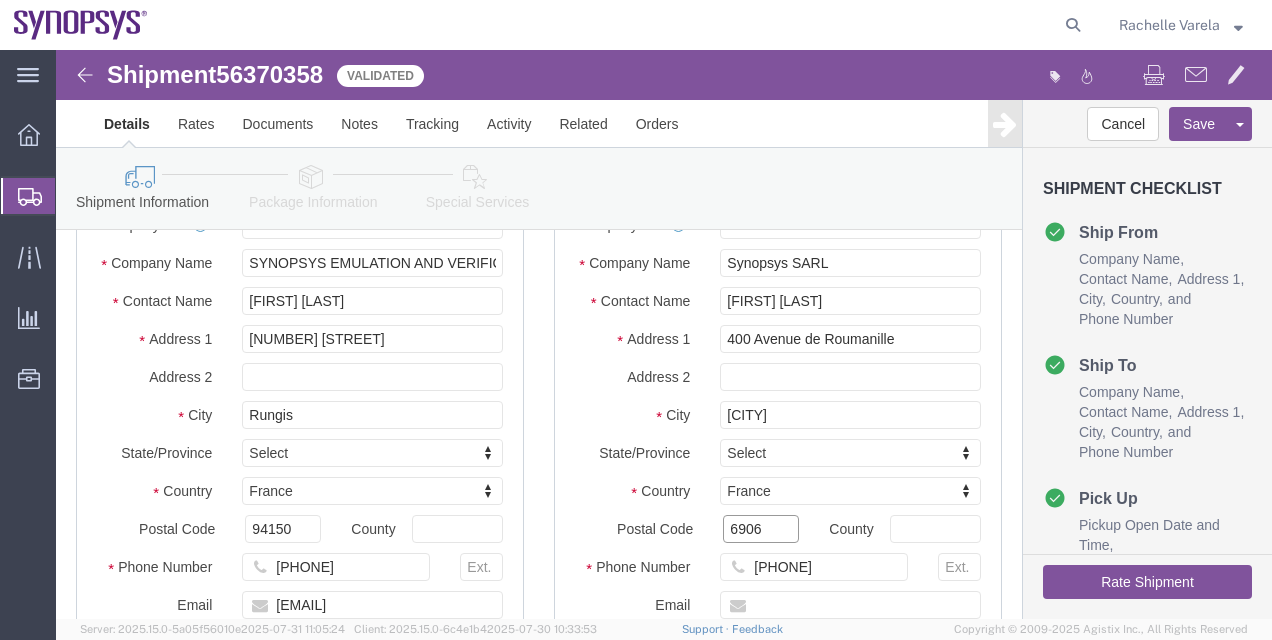 drag, startPoint x: 708, startPoint y: 497, endPoint x: 640, endPoint y: 495, distance: 68.0294 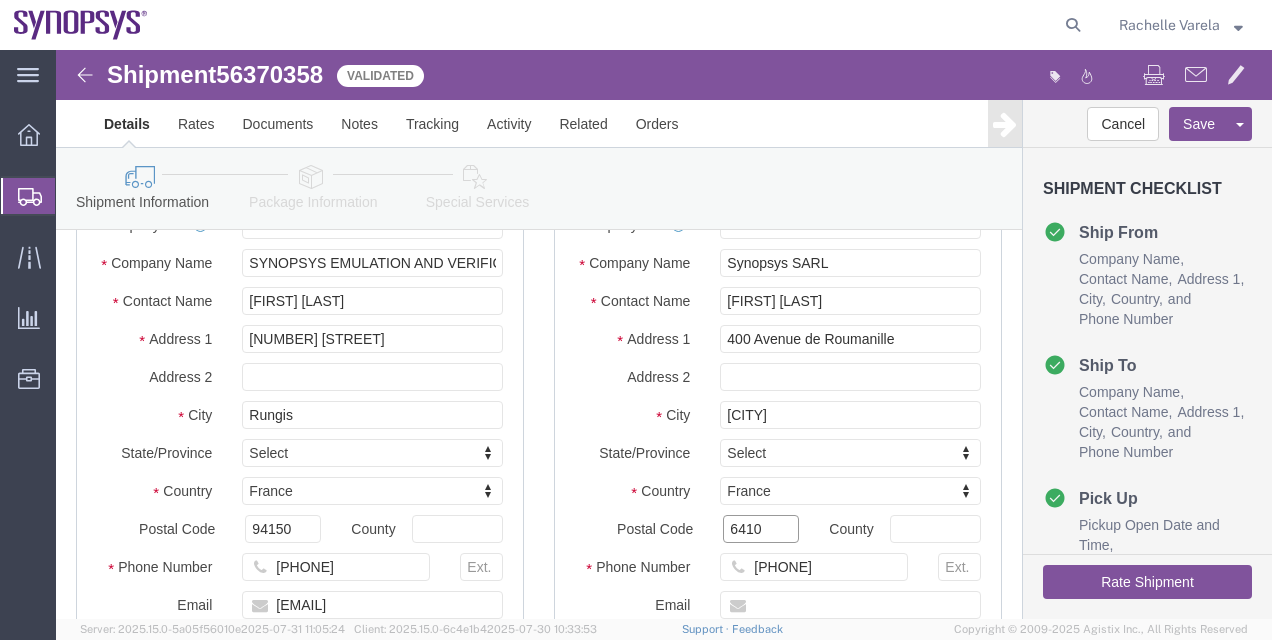 click on "6410" 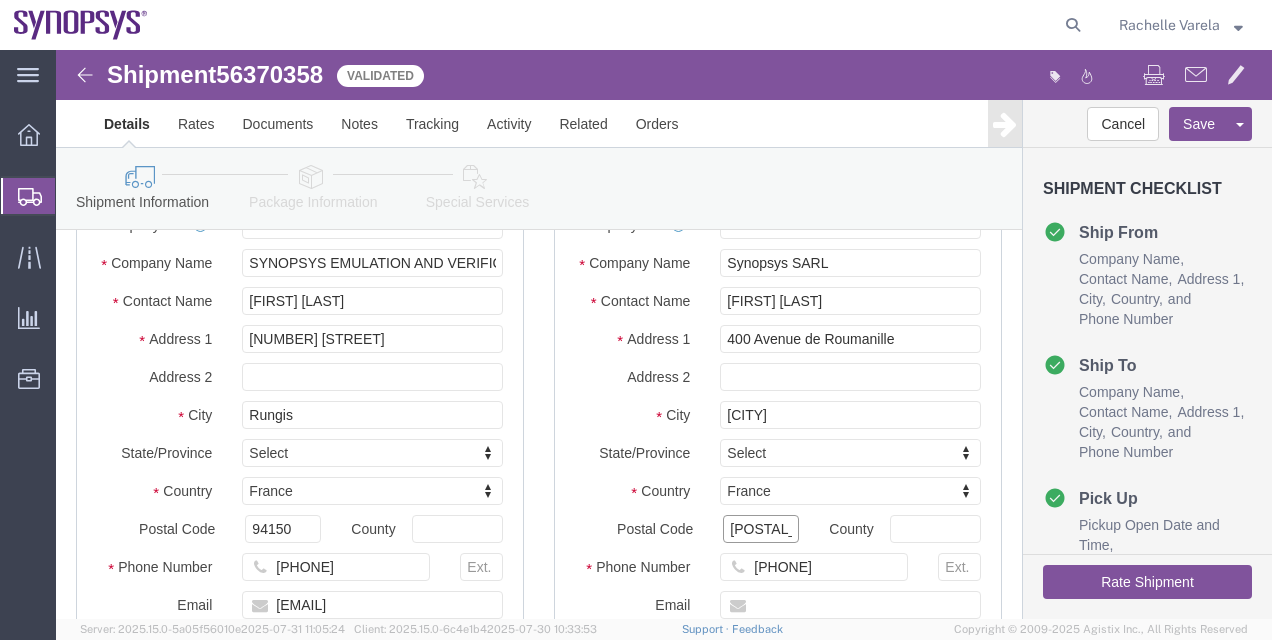 type on "[POSTAL_CODE]" 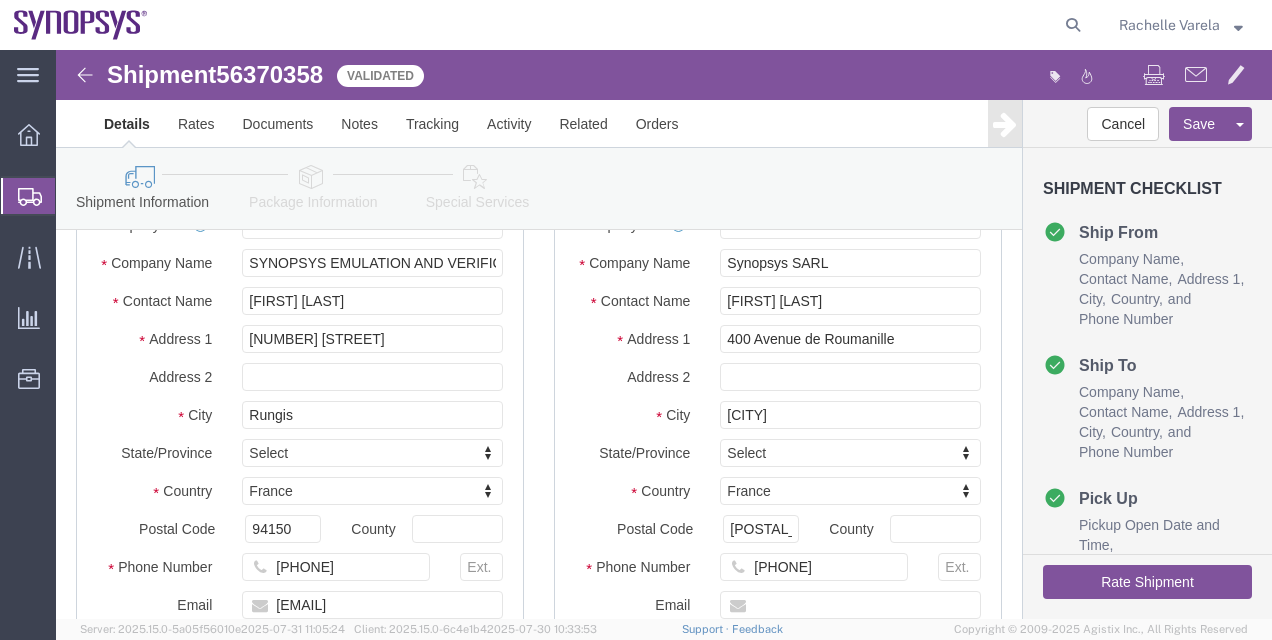 select 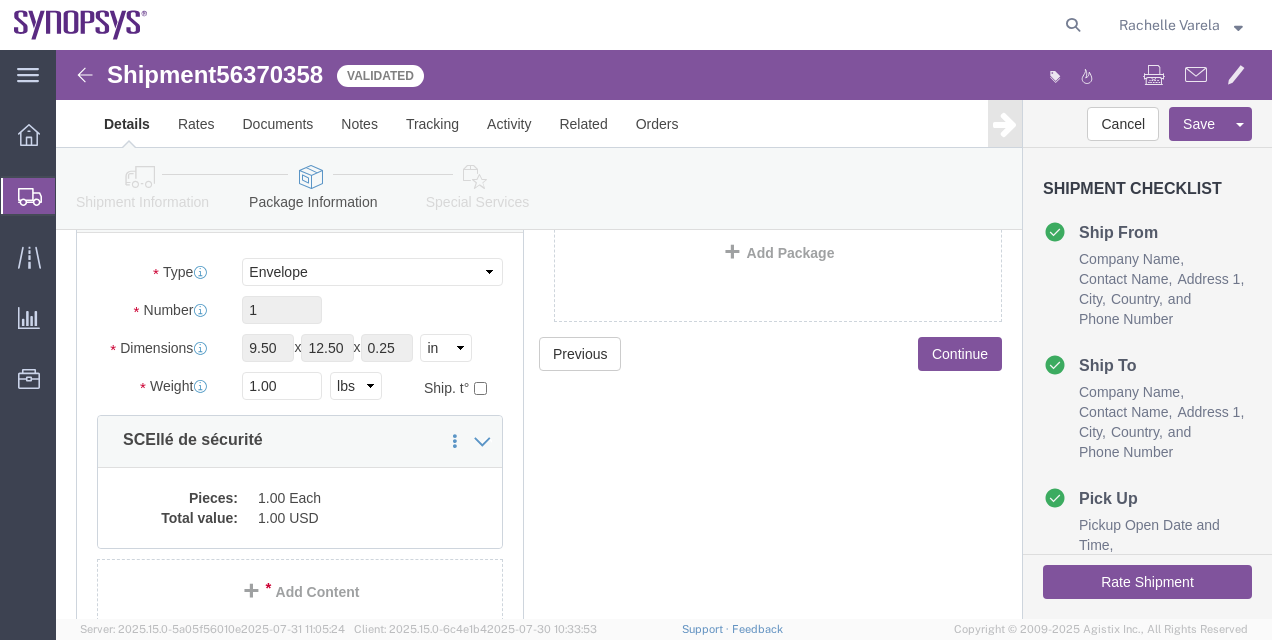 click 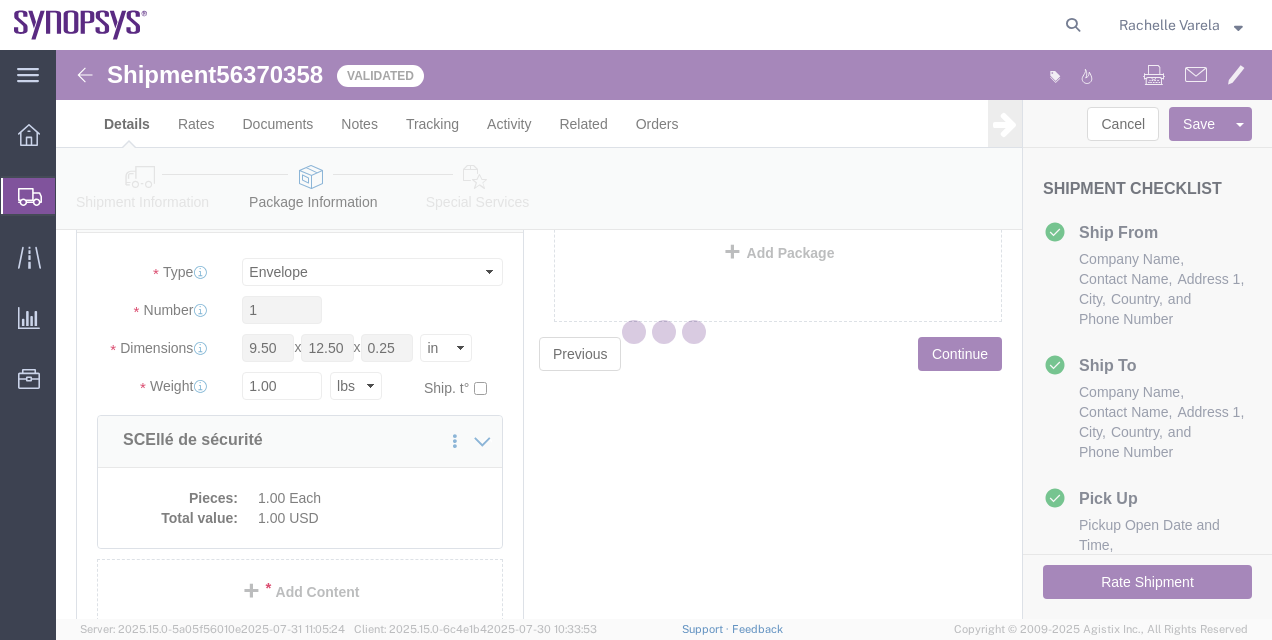 select 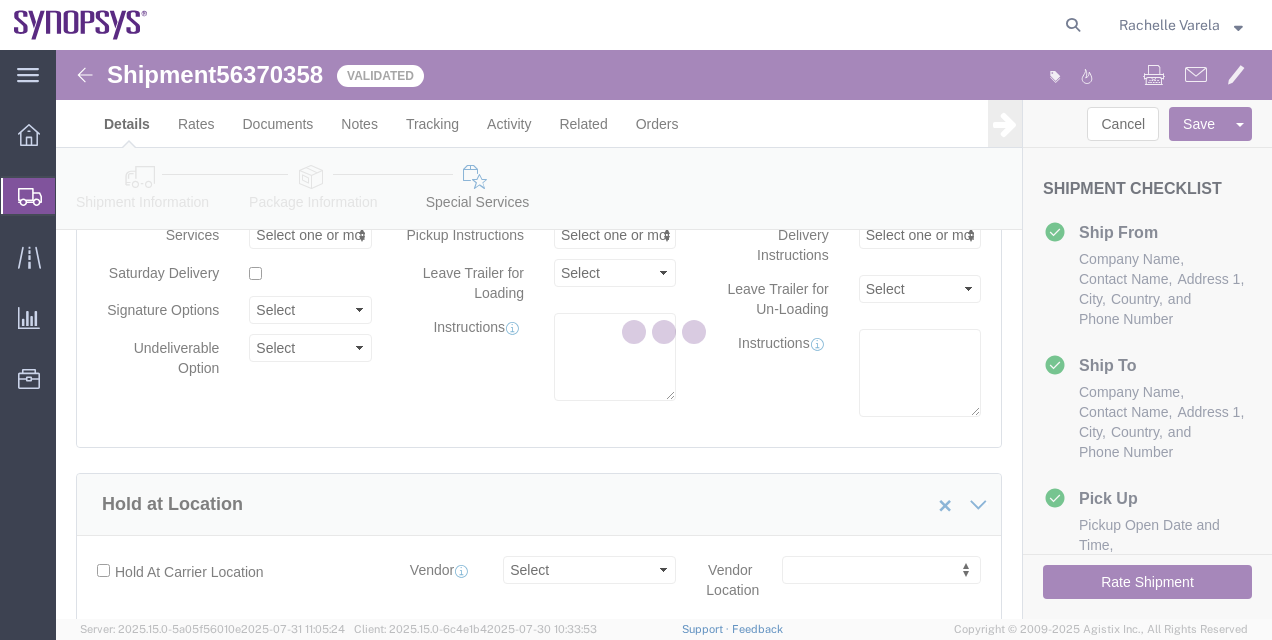 select on "COSTCENTER" 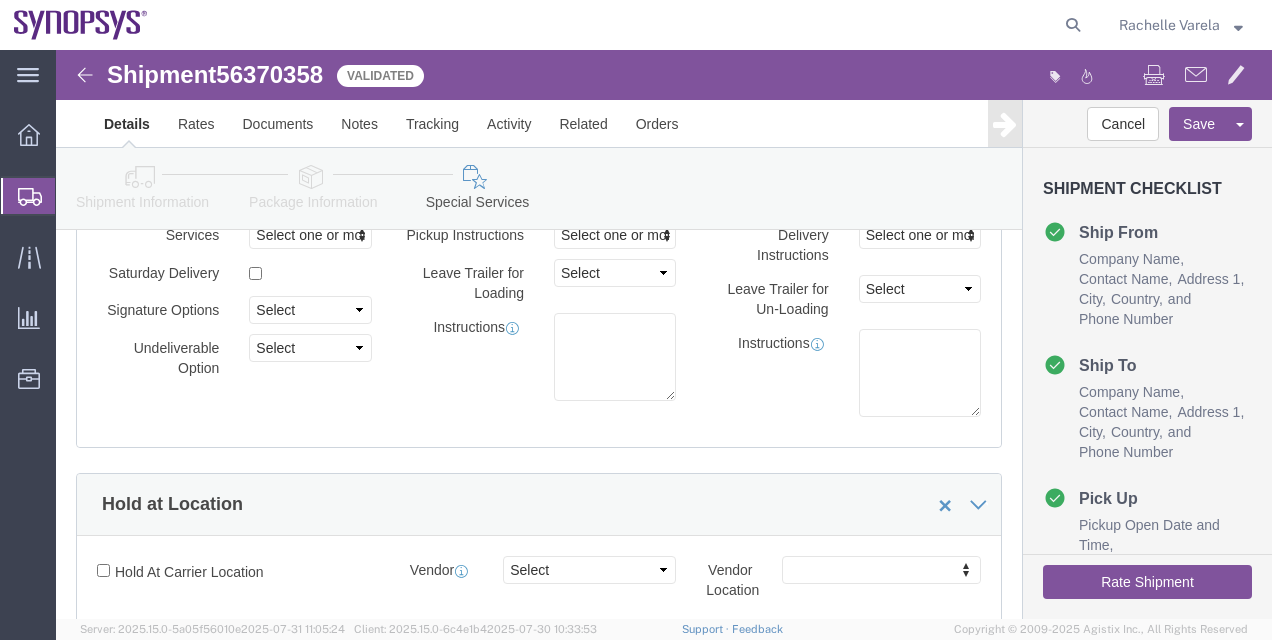 click on "Rate Shipment" 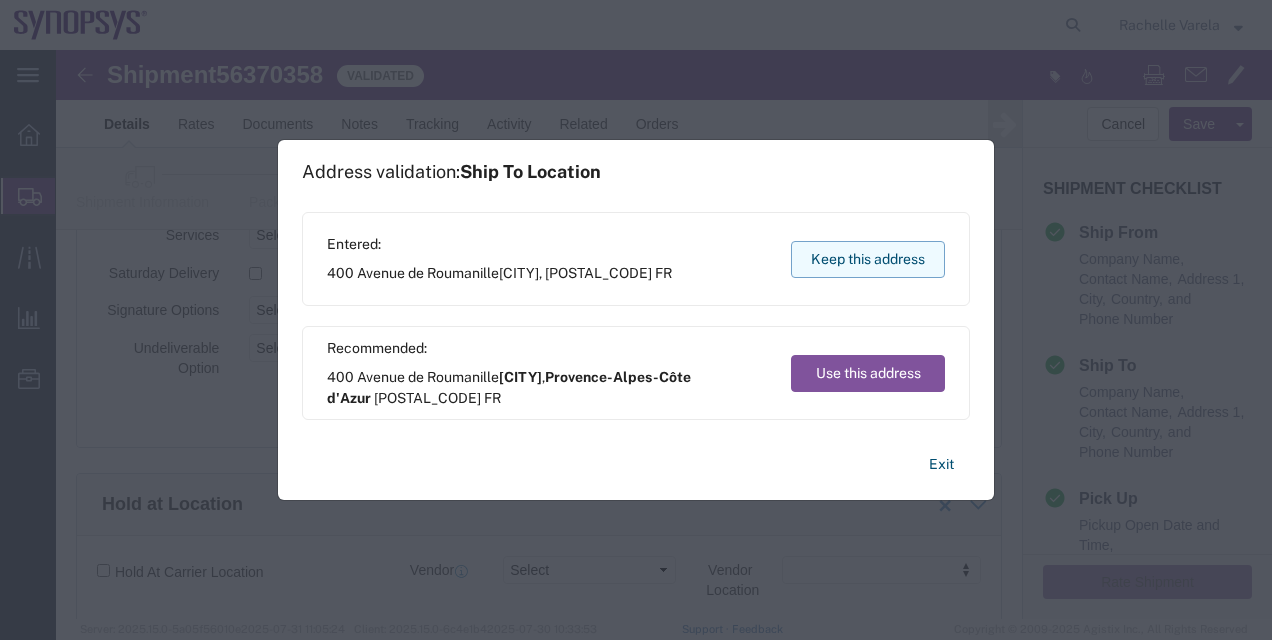 click on "Keep this address" 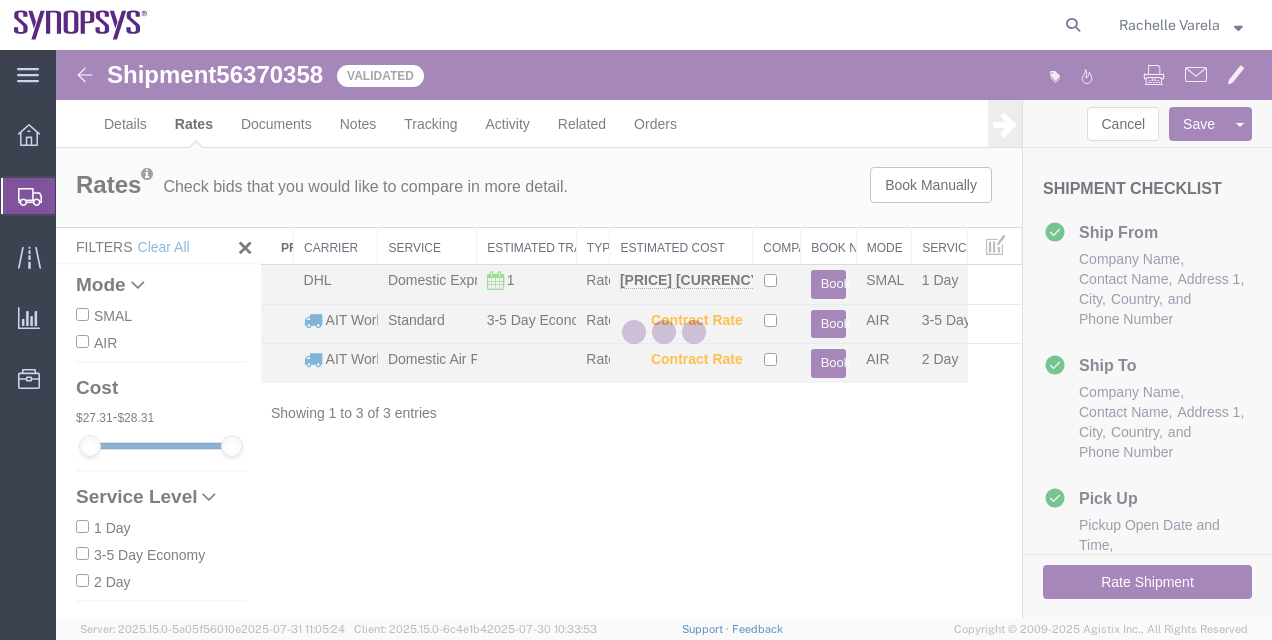 scroll, scrollTop: 0, scrollLeft: 0, axis: both 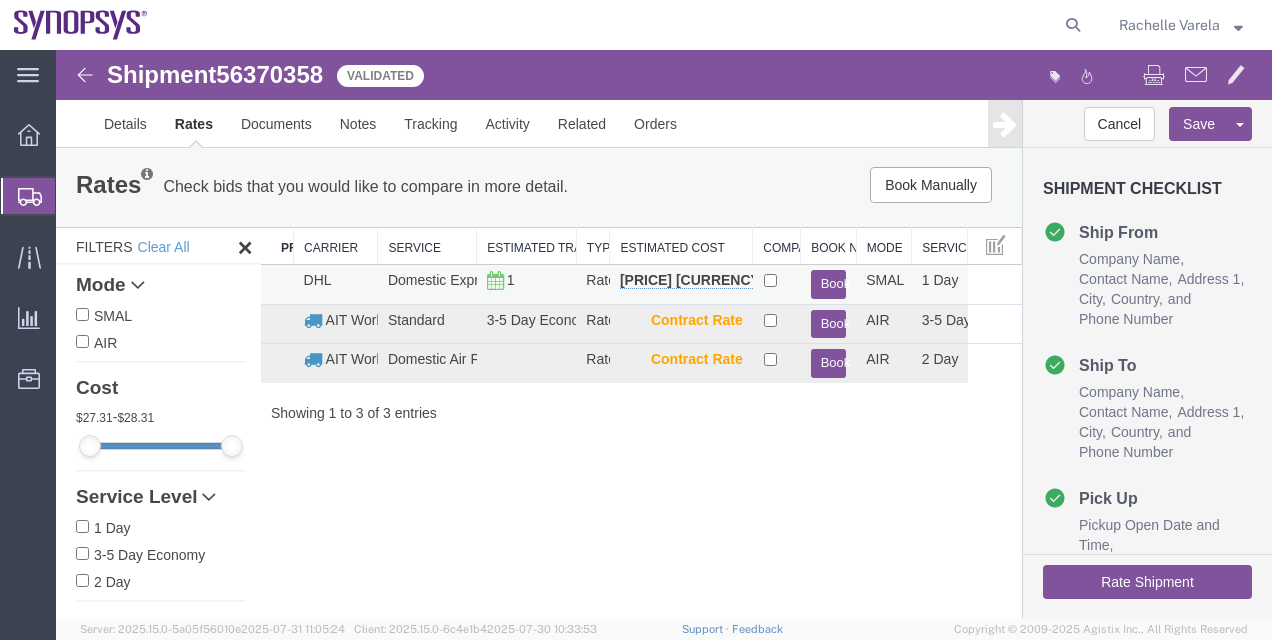 click on "Book" at bounding box center (829, 284) 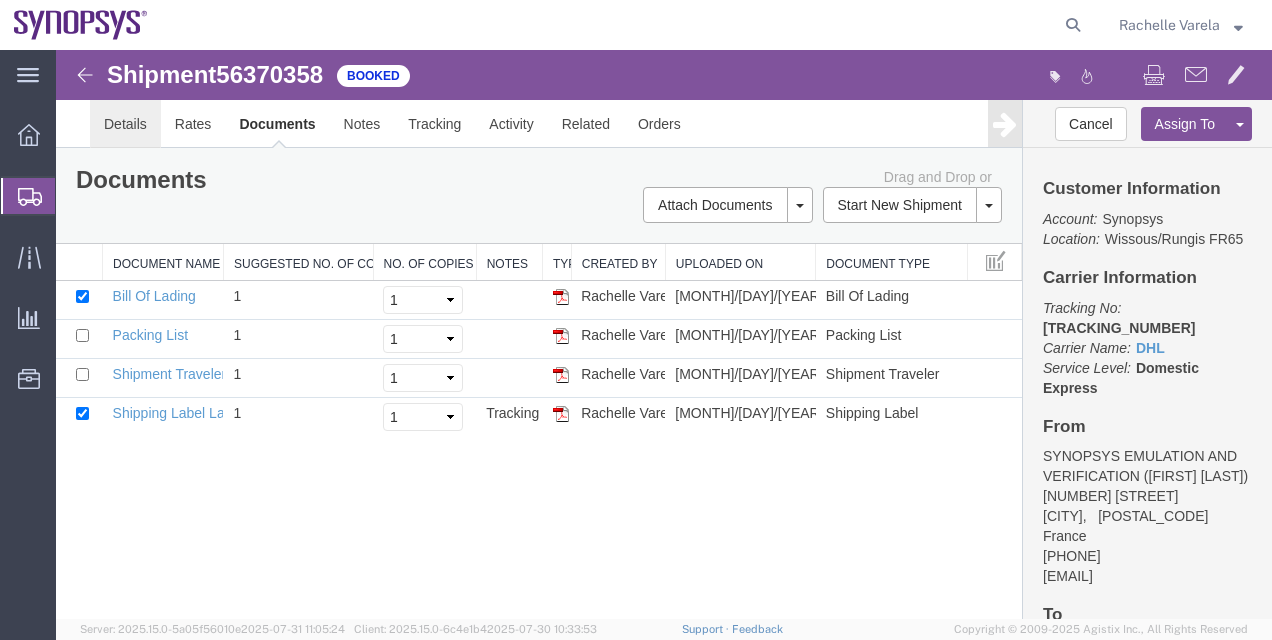 click on "Details" at bounding box center [125, 124] 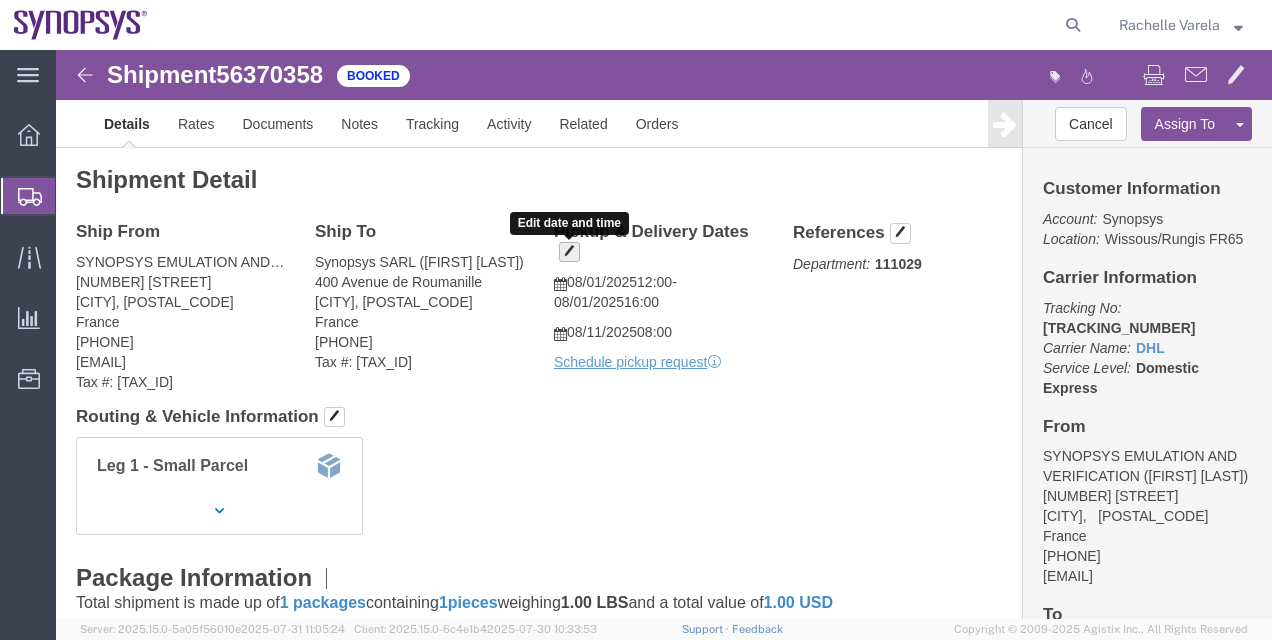 click 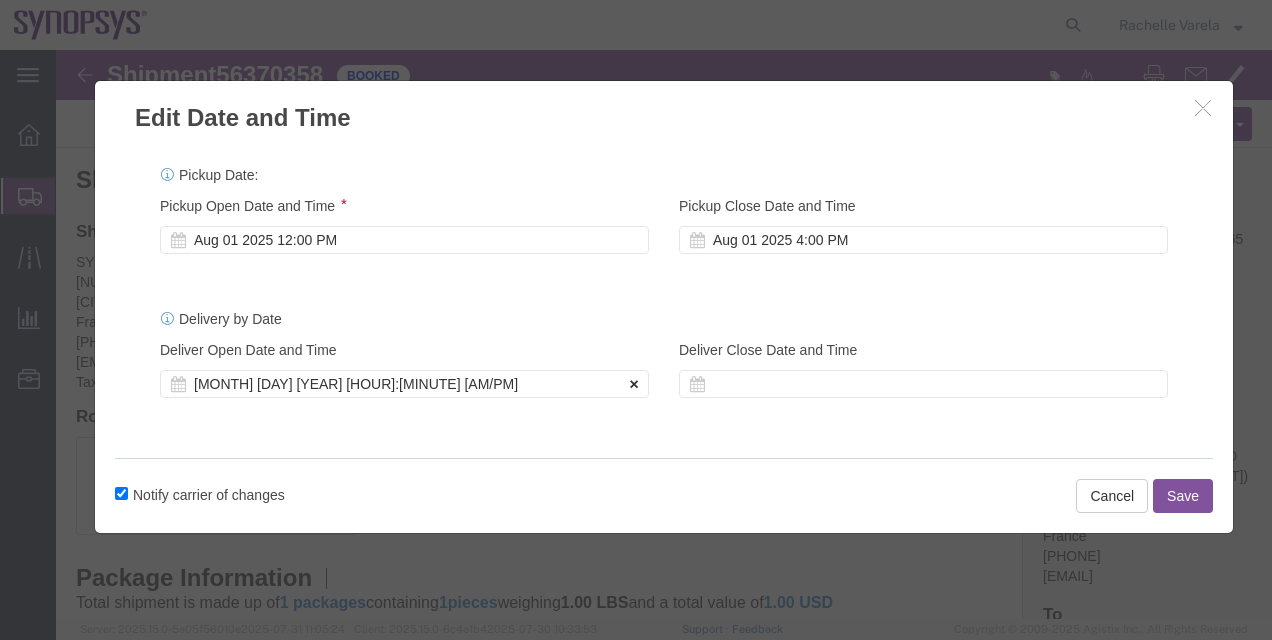 click 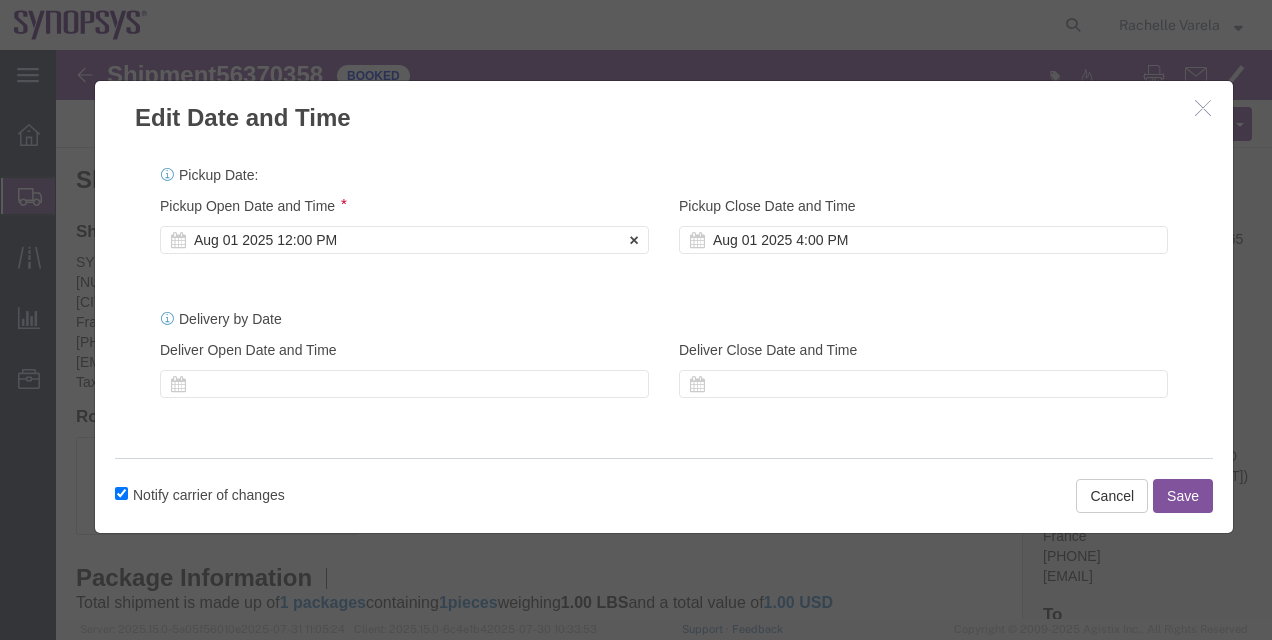 click on "Aug 01 2025 12:00 PM" 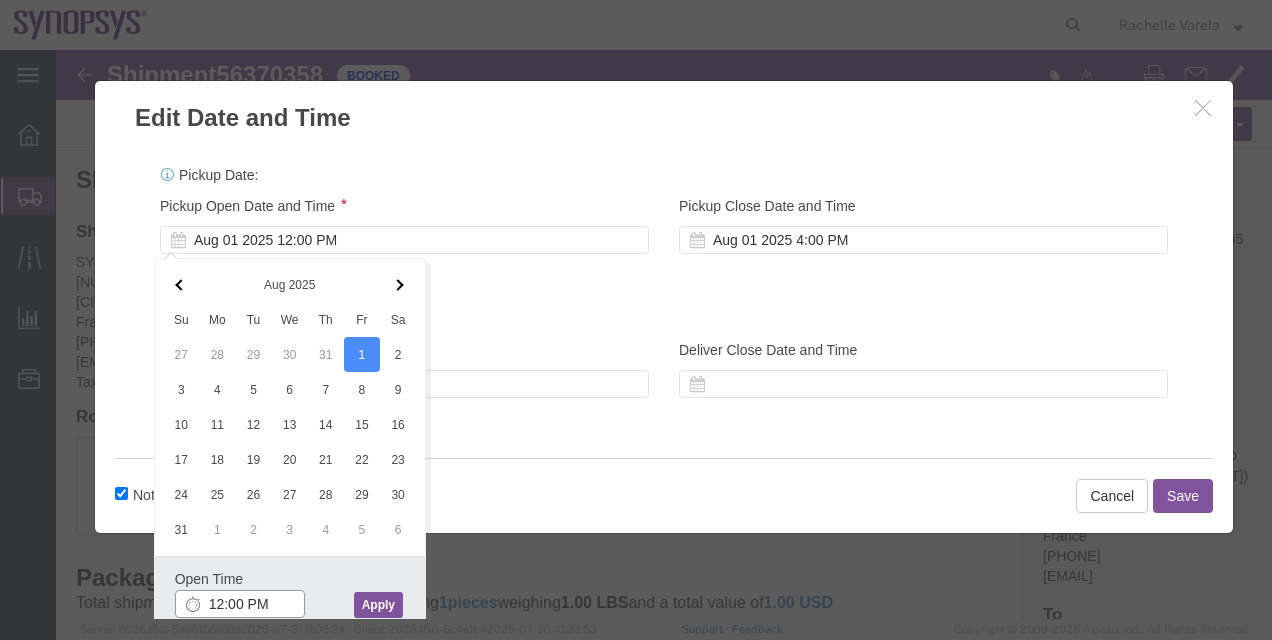 click on "12:00 PM" 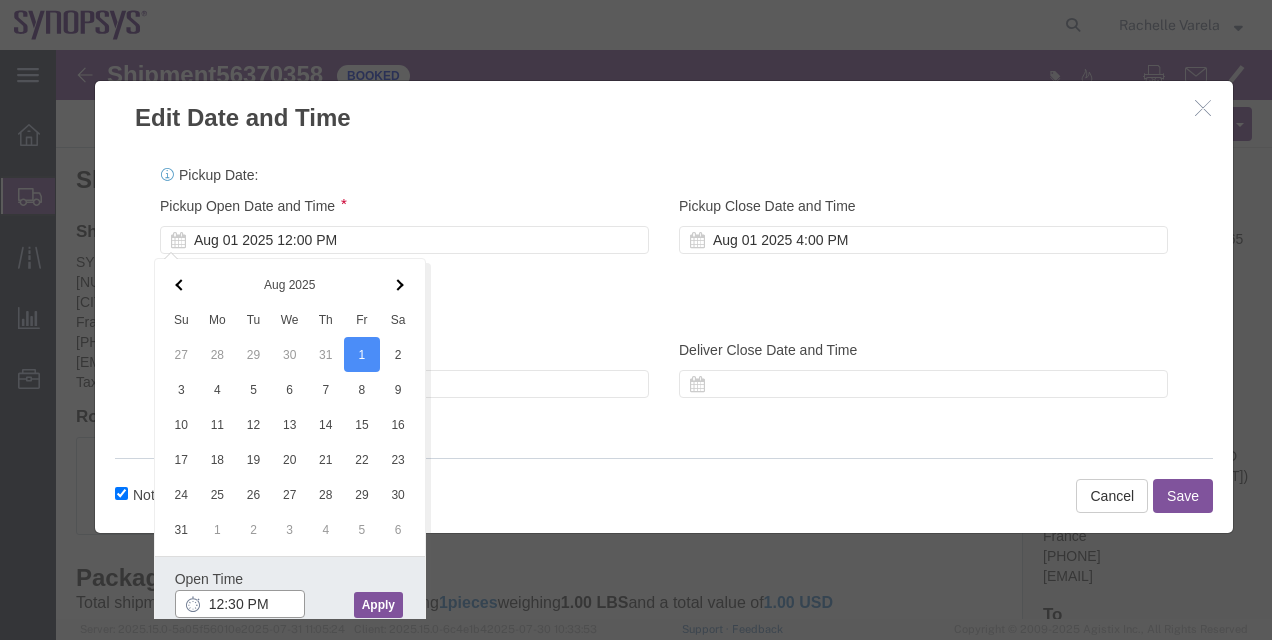 type on "12:30 PM" 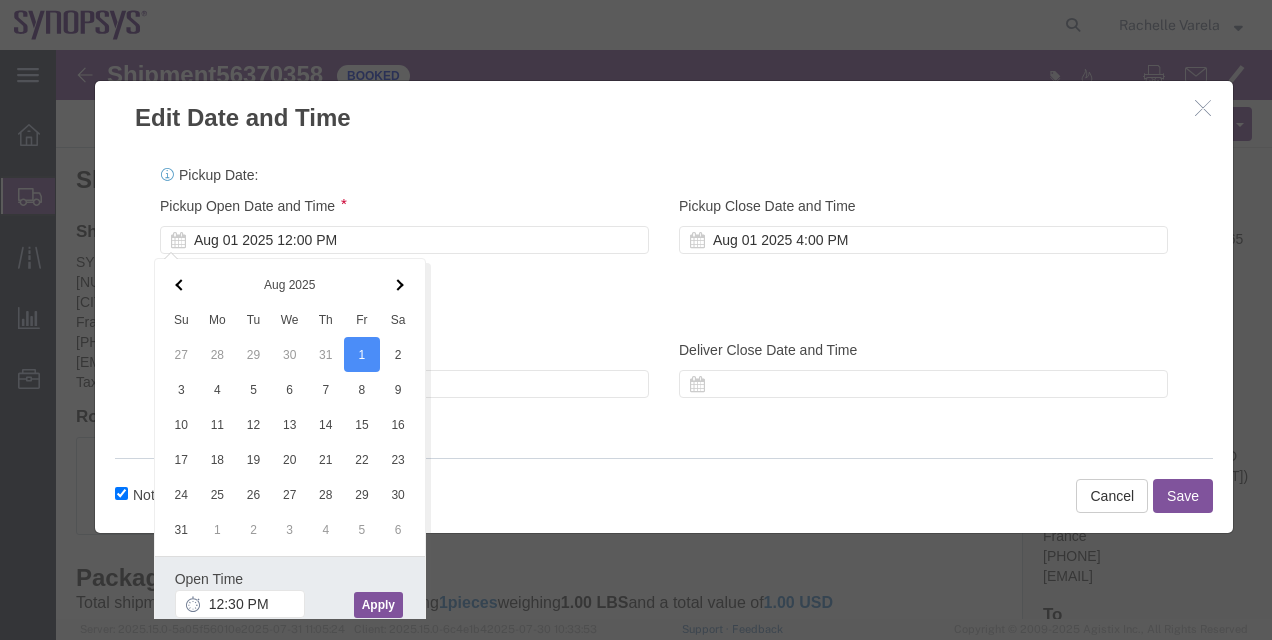 click on "Apply" 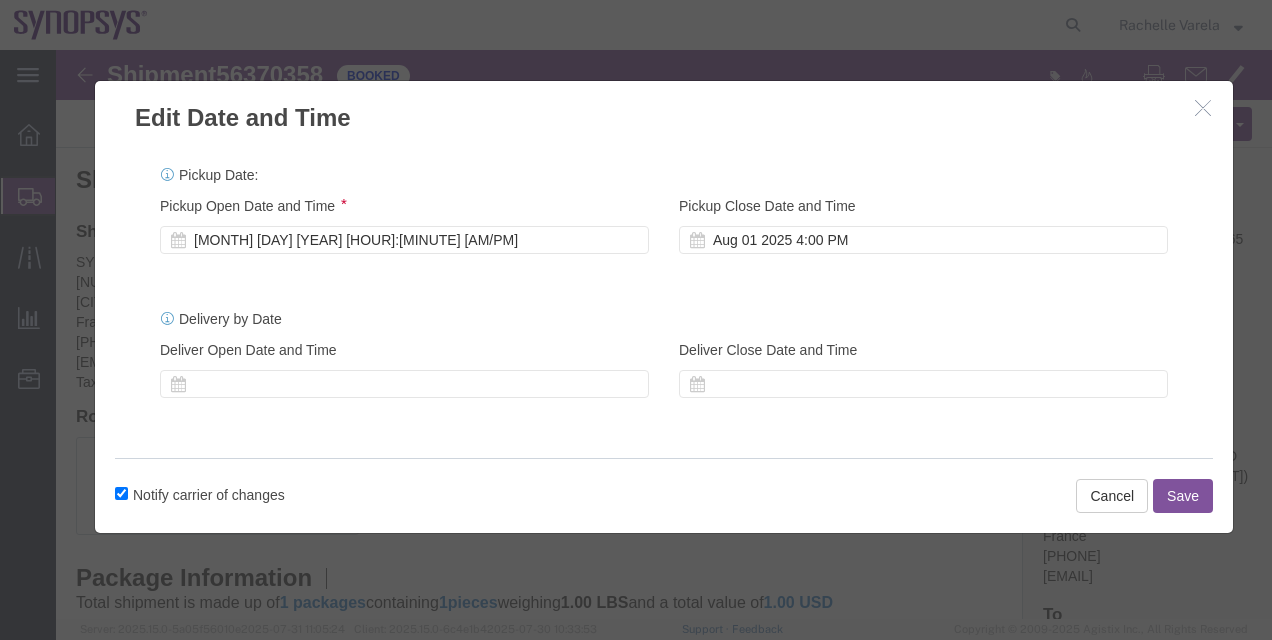 click on "Save" 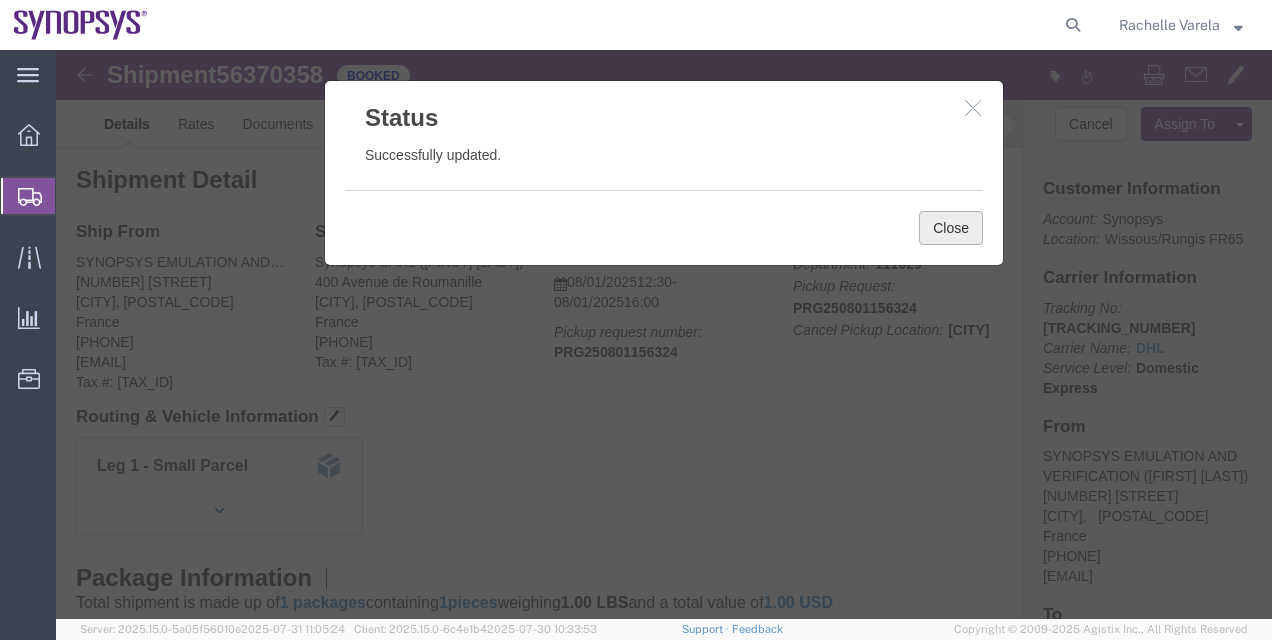 click on "Close" 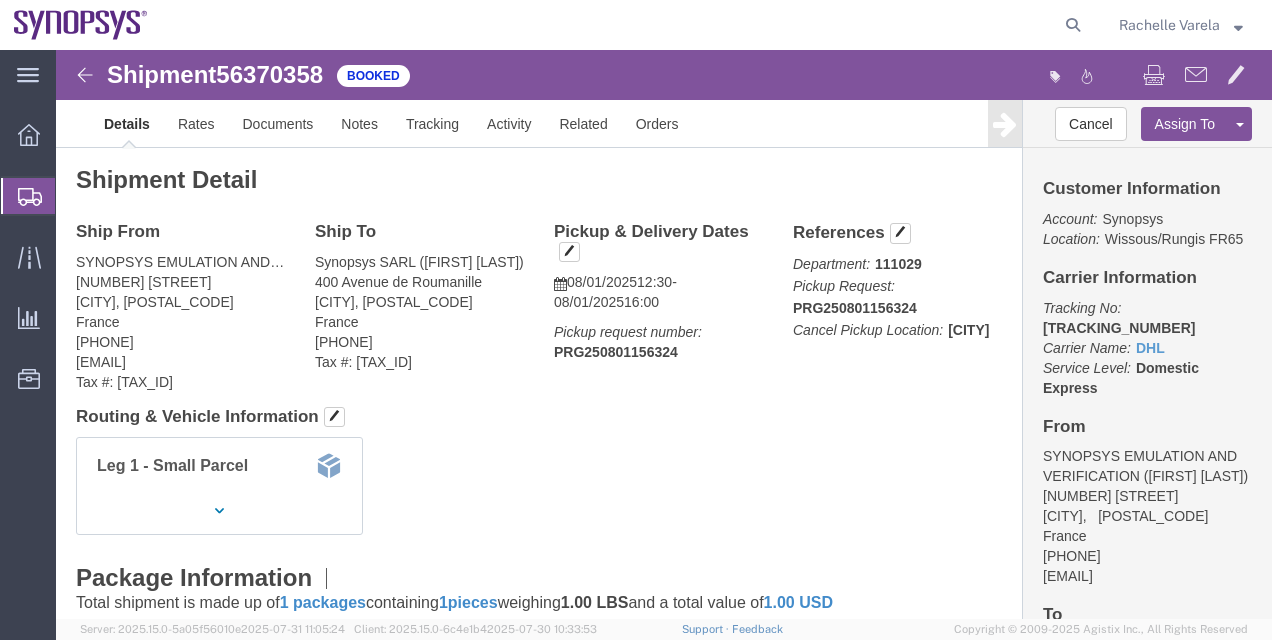 click on "Shipment Manager" 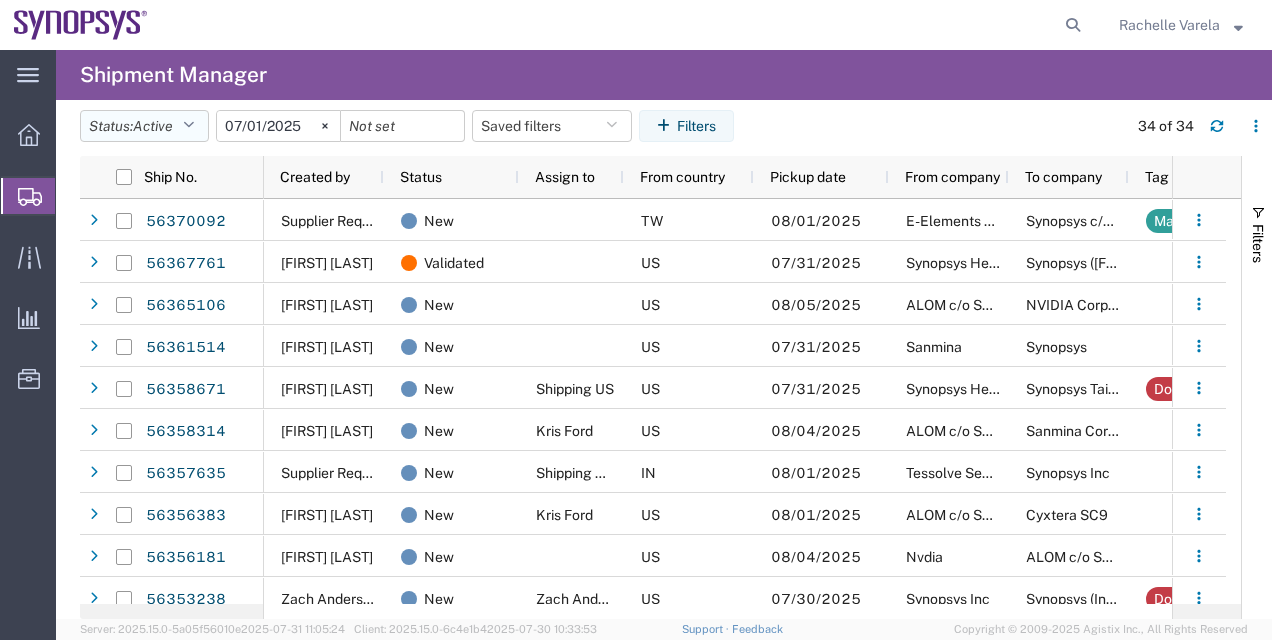 click on "Status:  Active" 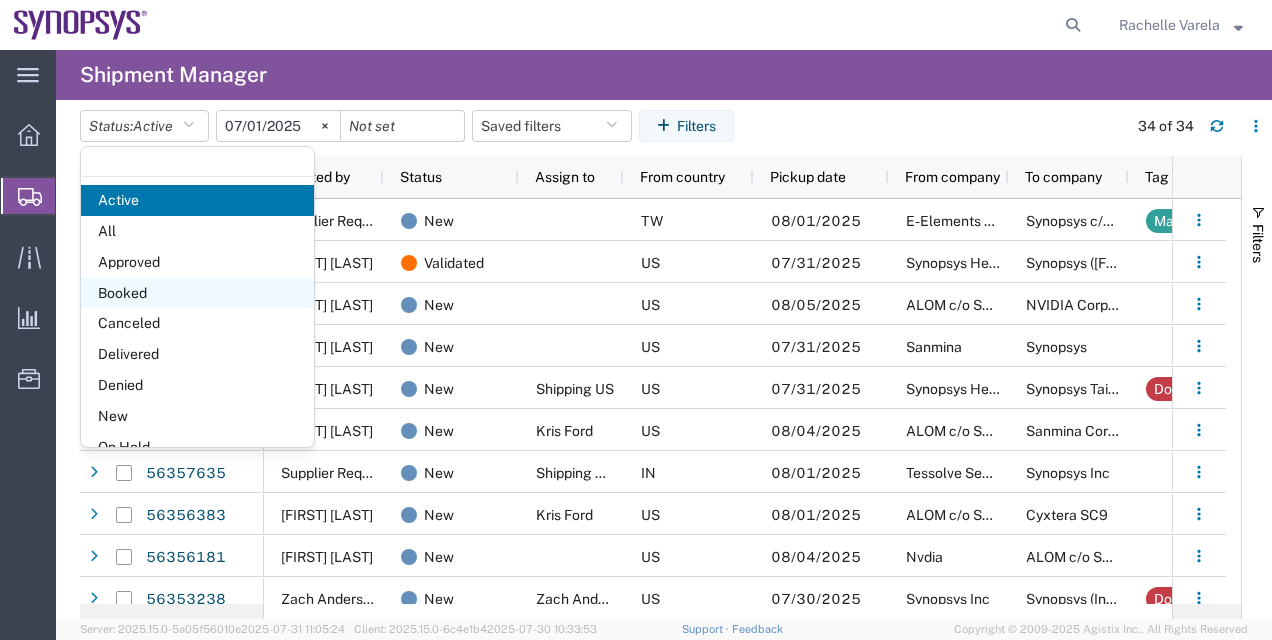 click on "Booked" 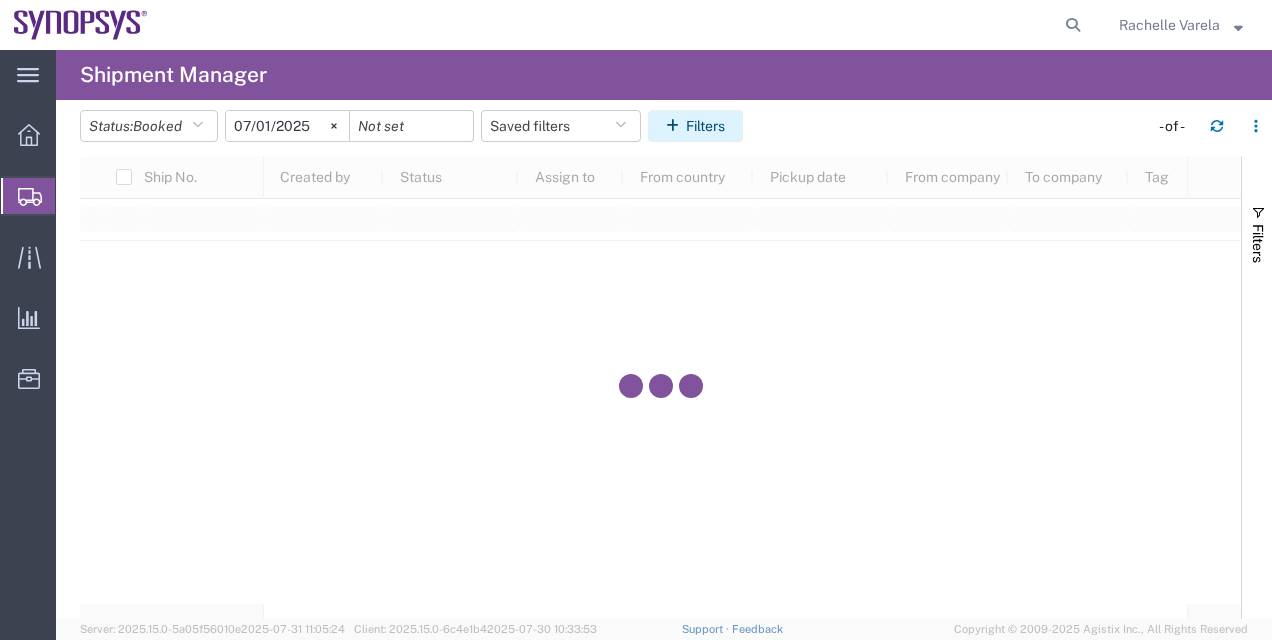 click 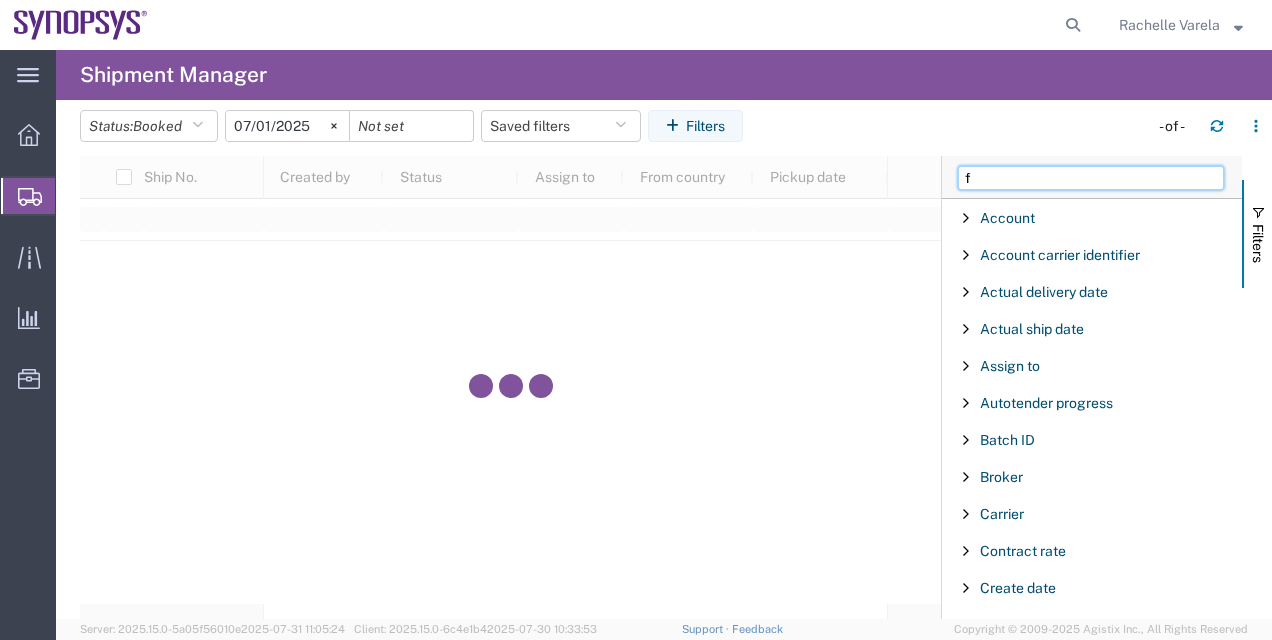 click on "f" at bounding box center [1091, 178] 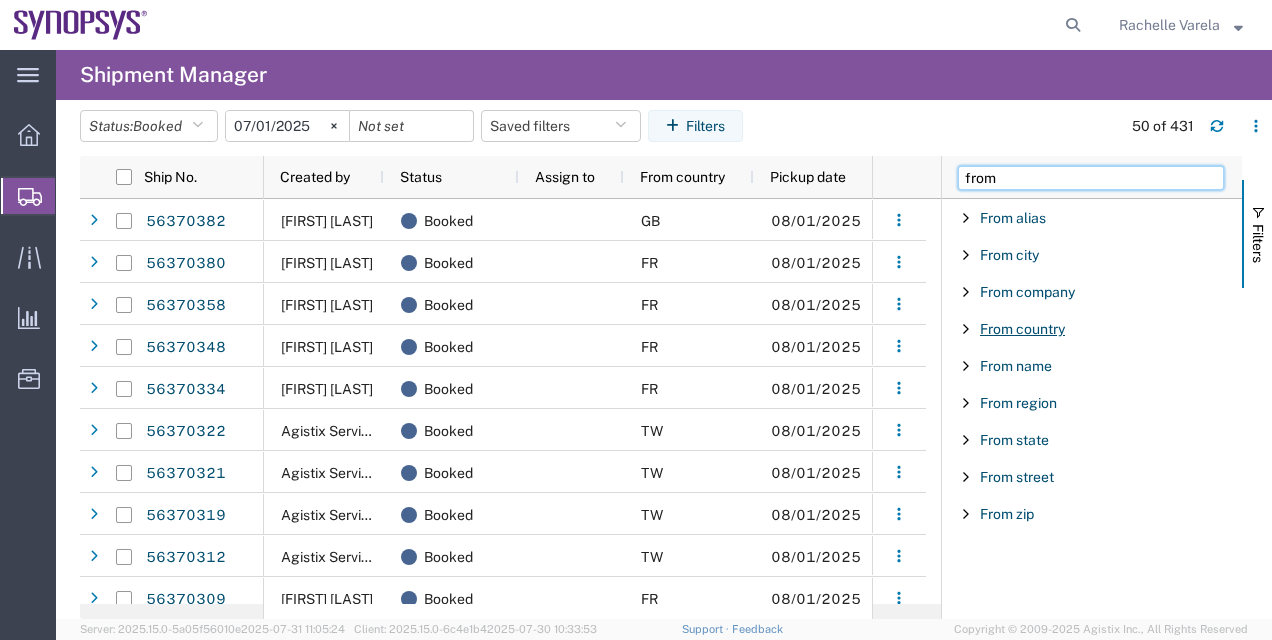 type on "from" 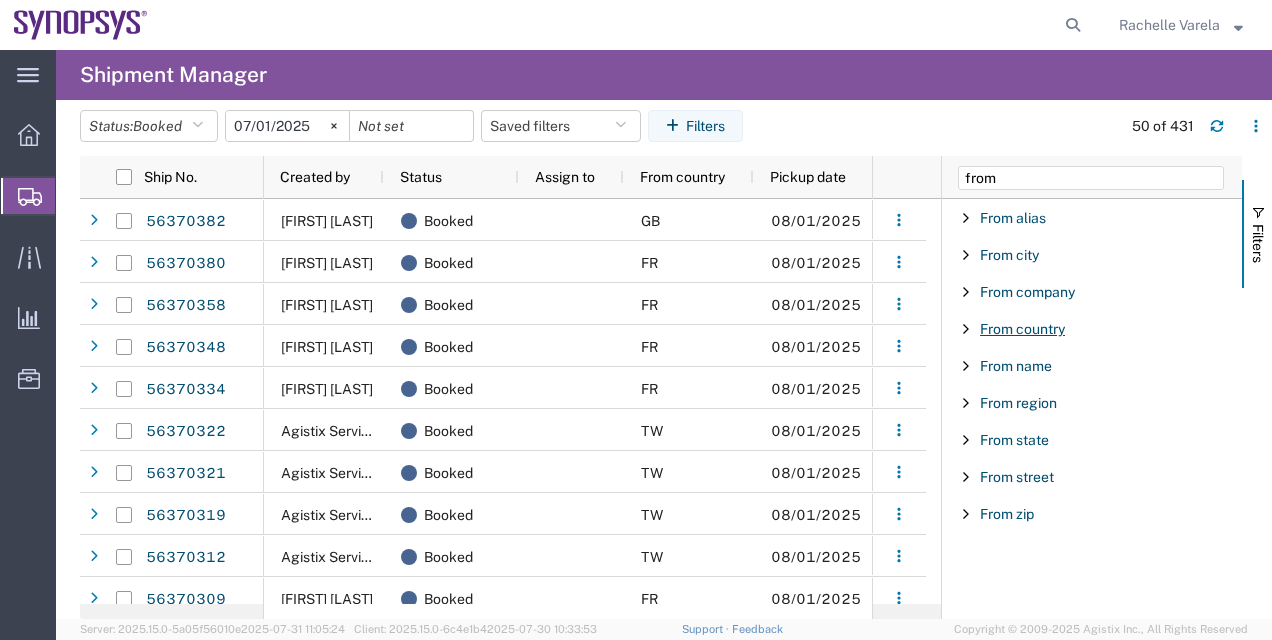 click on "From country" at bounding box center (1022, 329) 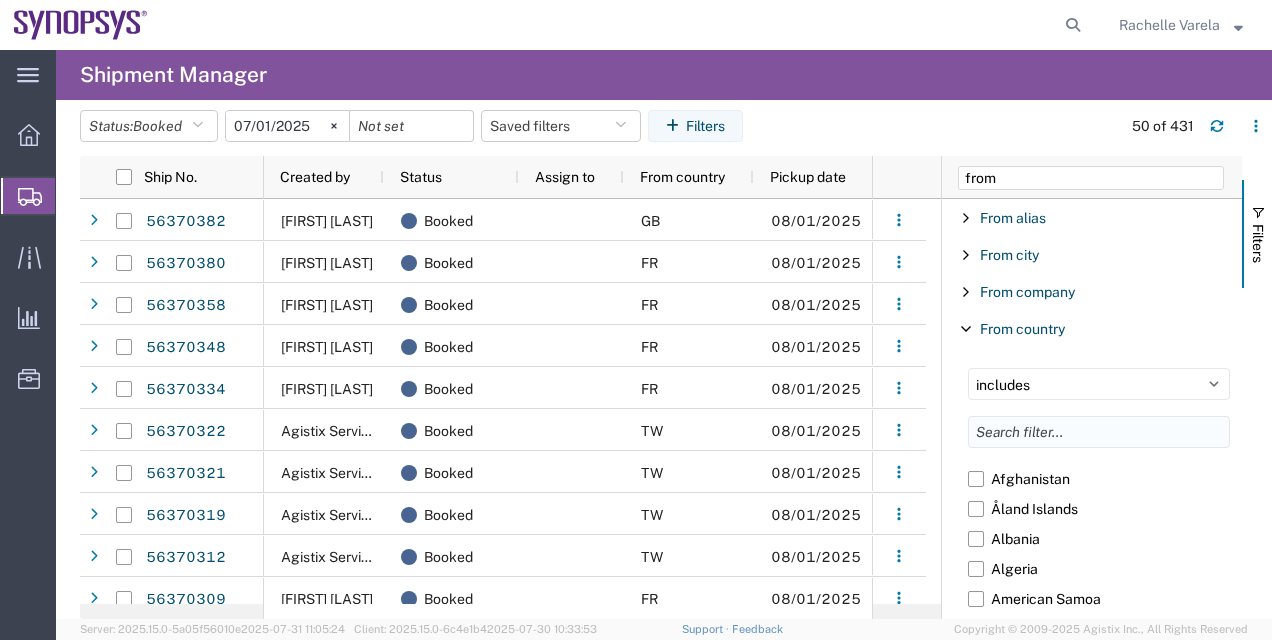 click at bounding box center [1099, 432] 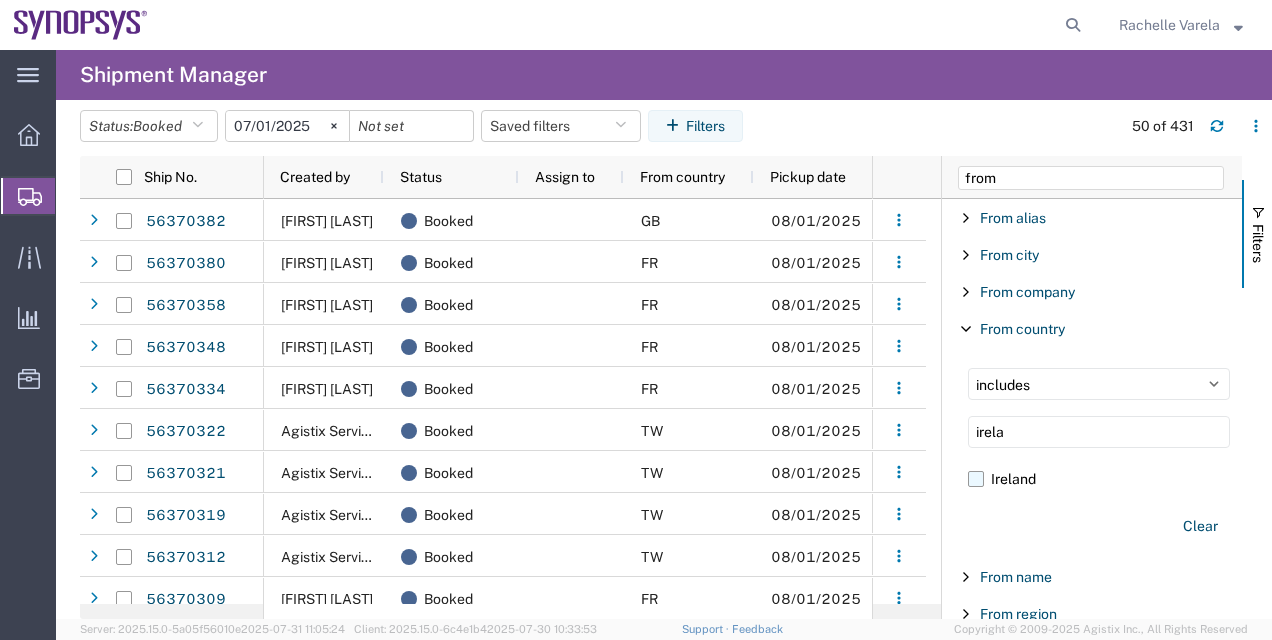 type on "irela" 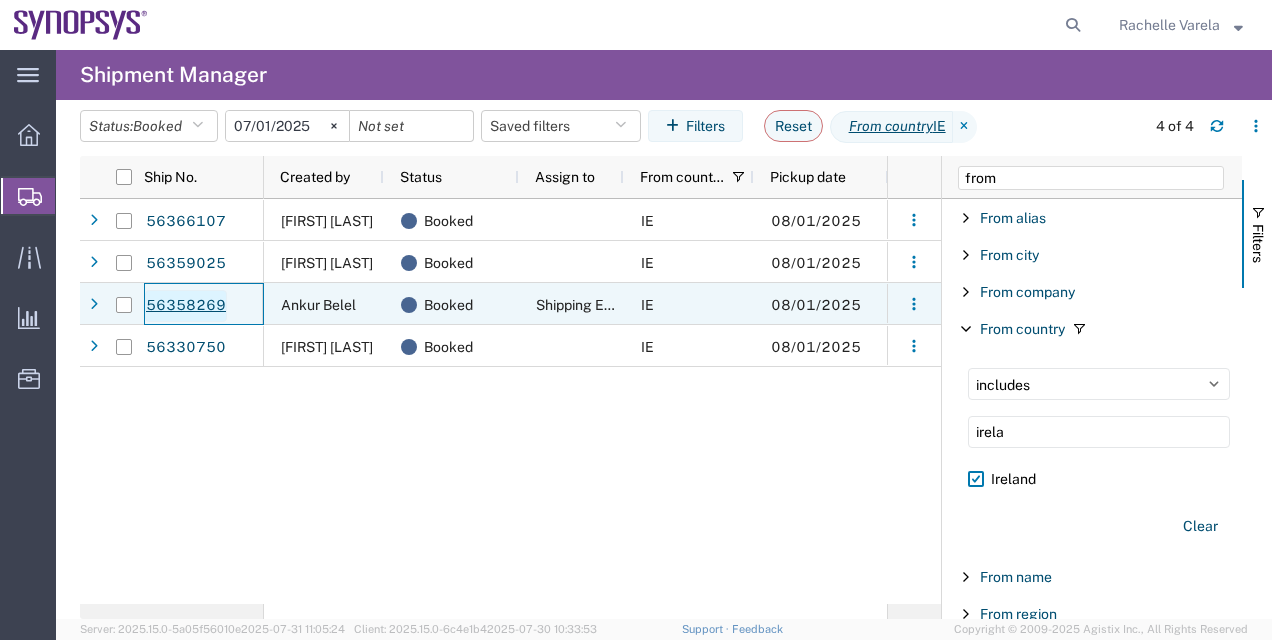click on "56358269" 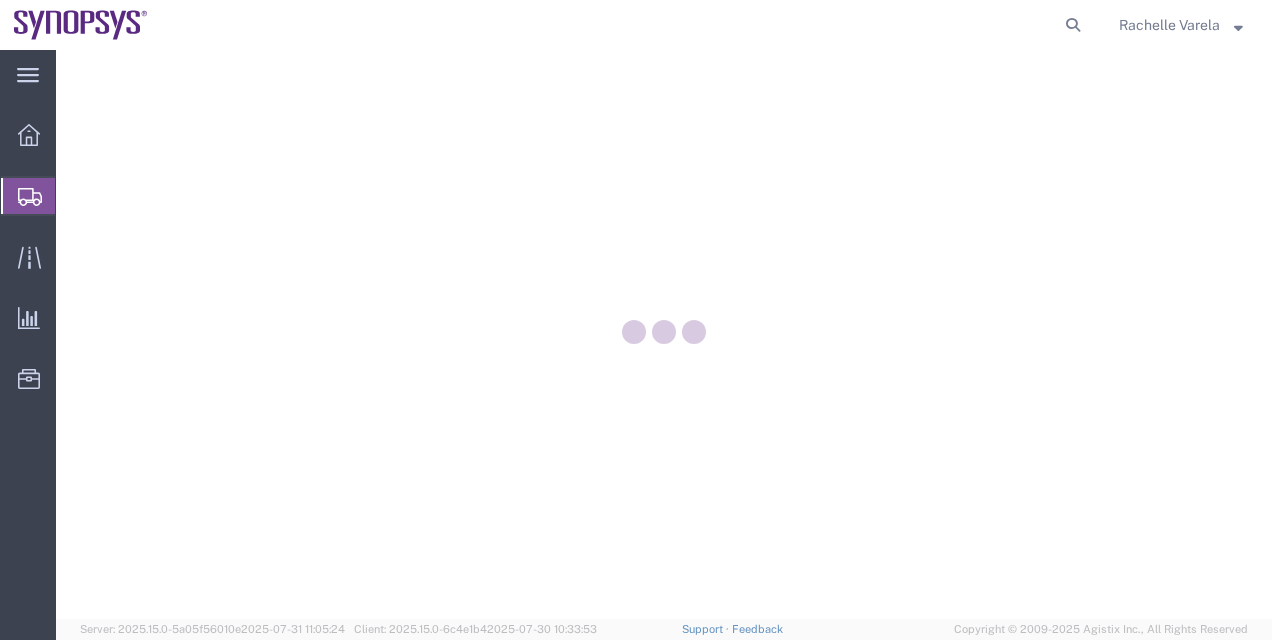scroll, scrollTop: 0, scrollLeft: 0, axis: both 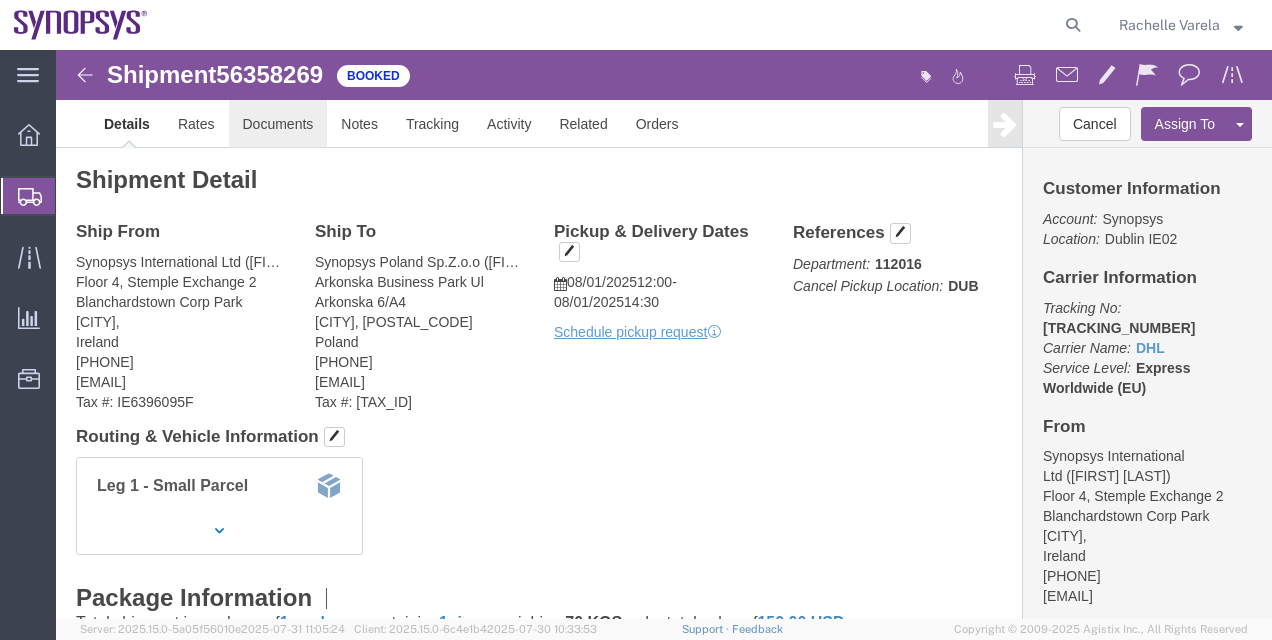 click on "Documents" 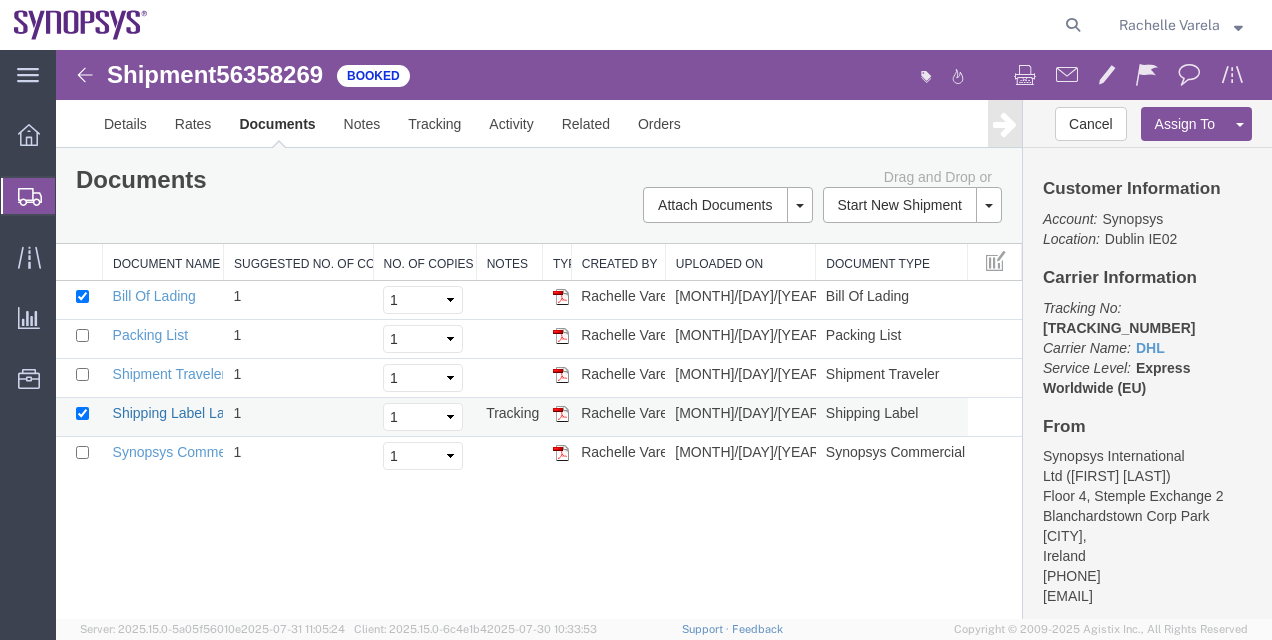 click on "Shipping Label Laser" at bounding box center [179, 413] 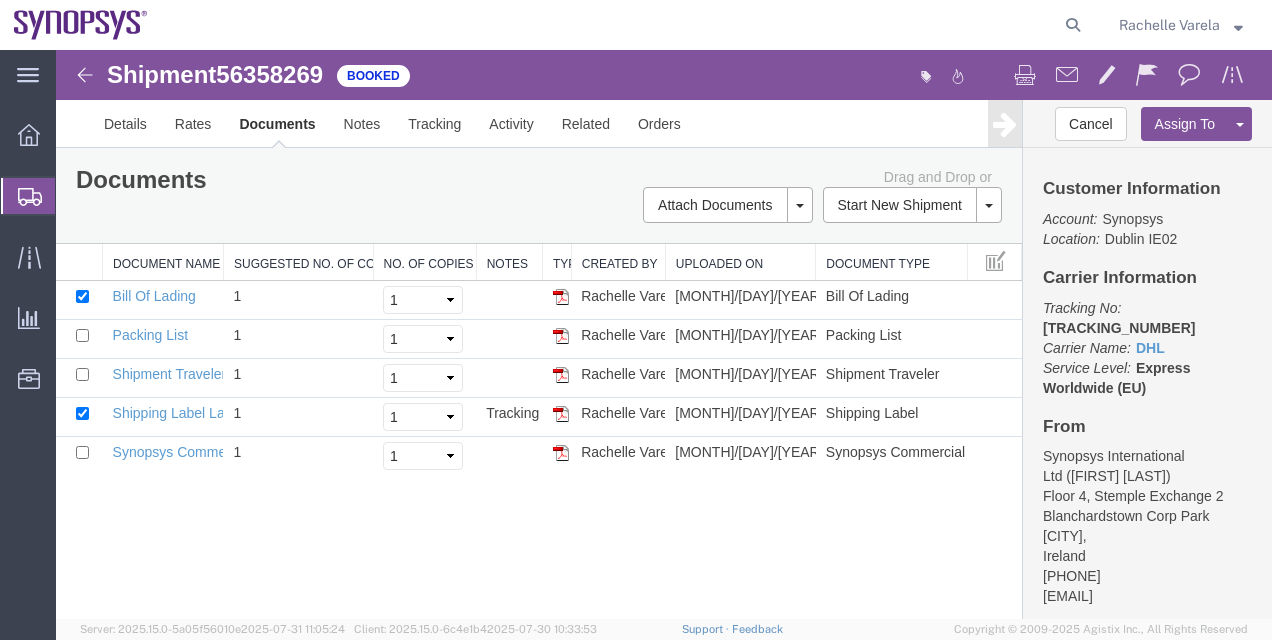 click at bounding box center [85, 75] 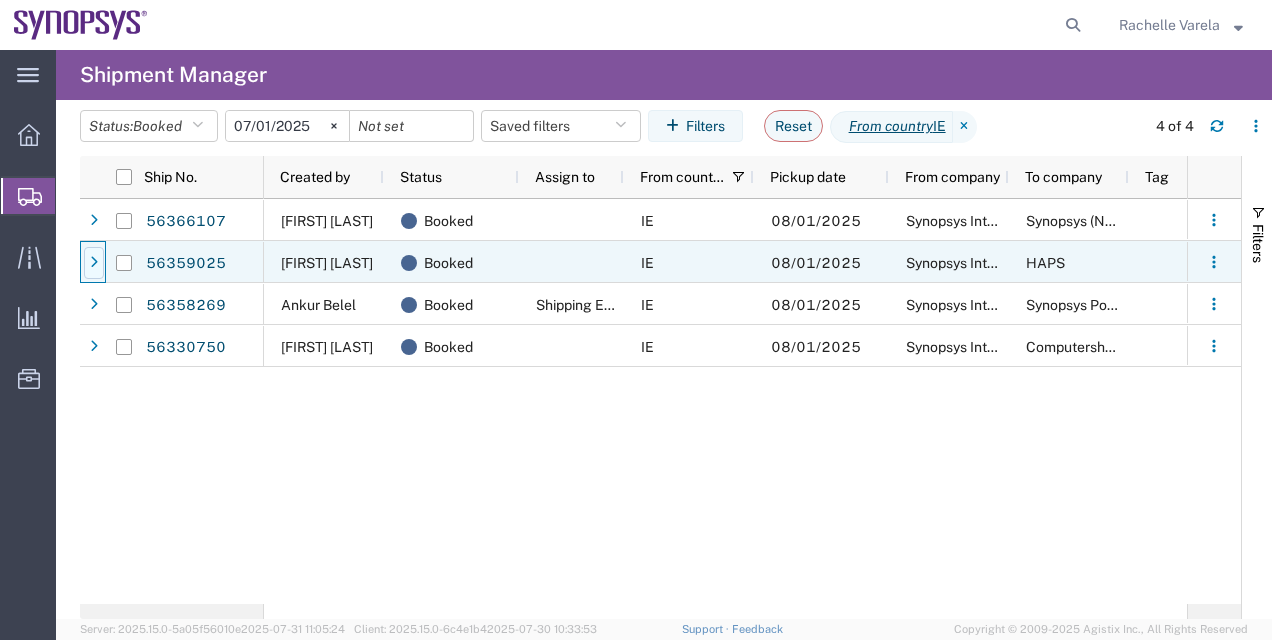 click 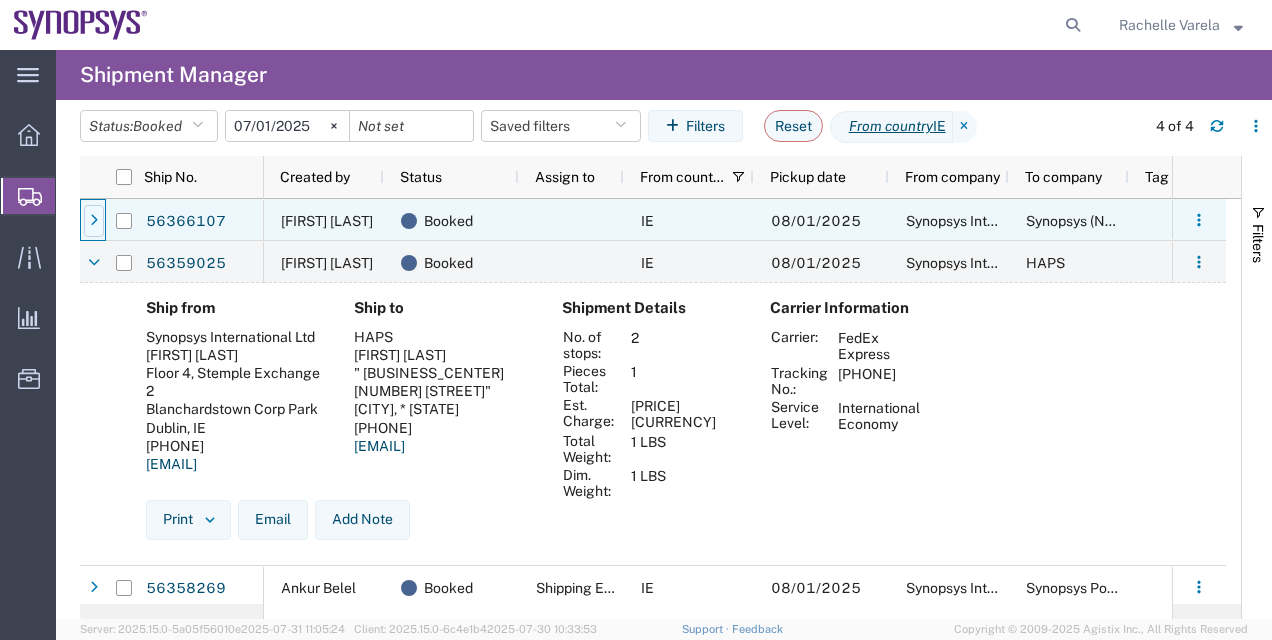 click 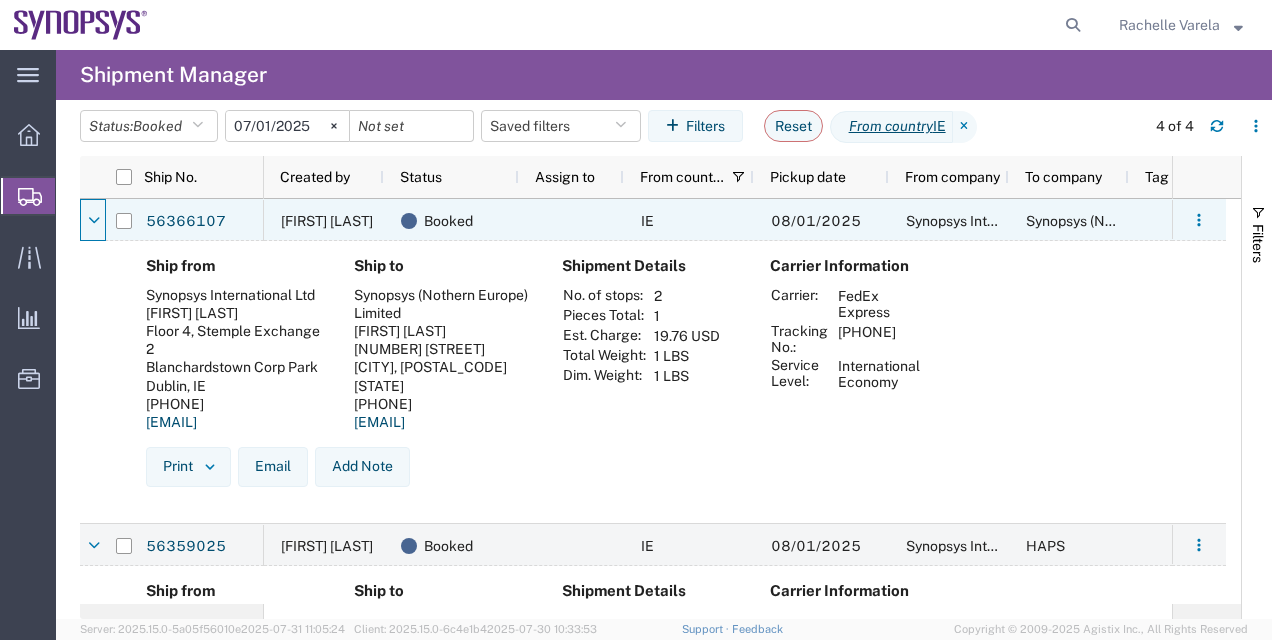 click 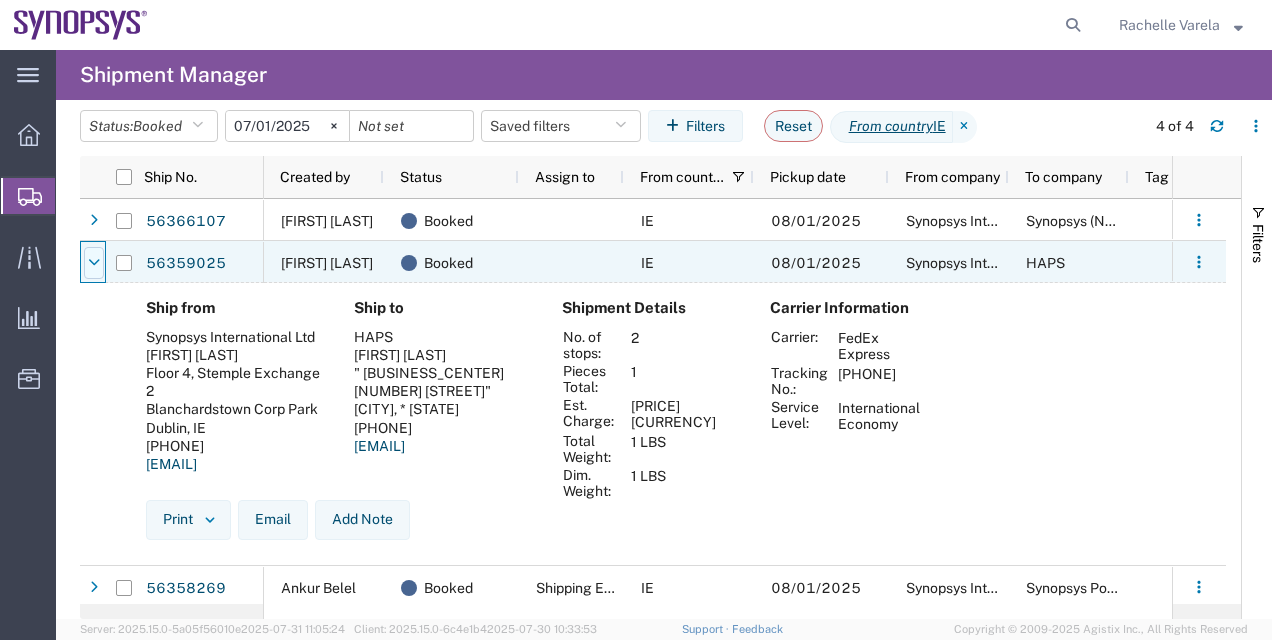 click 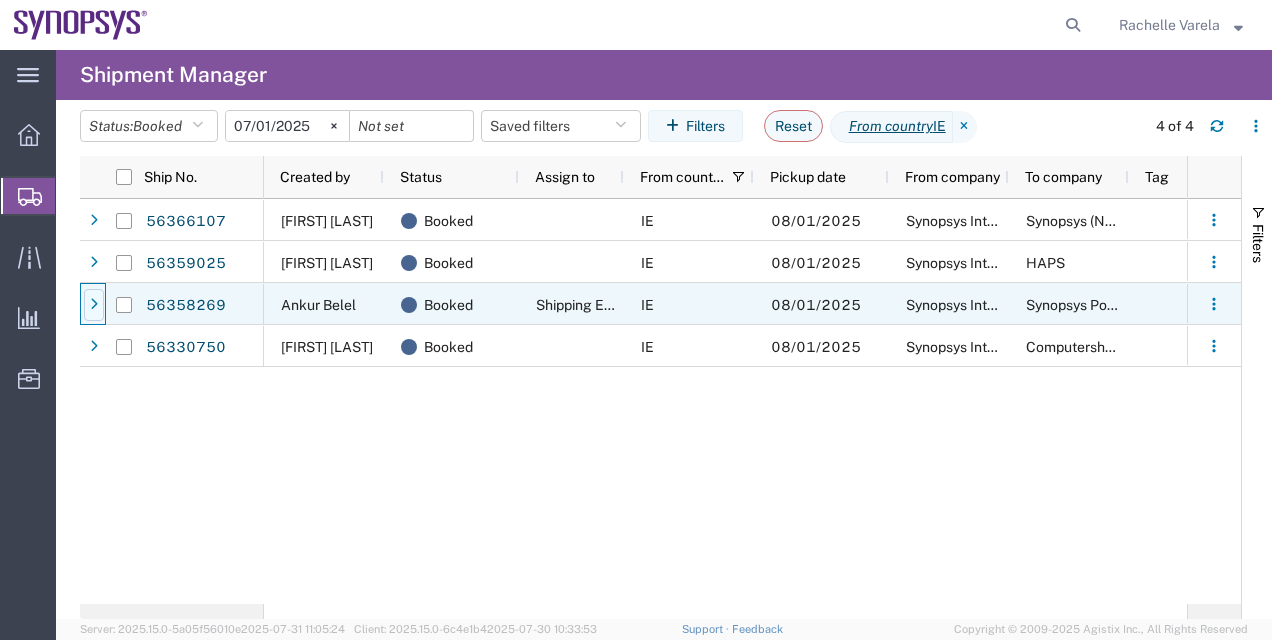 click 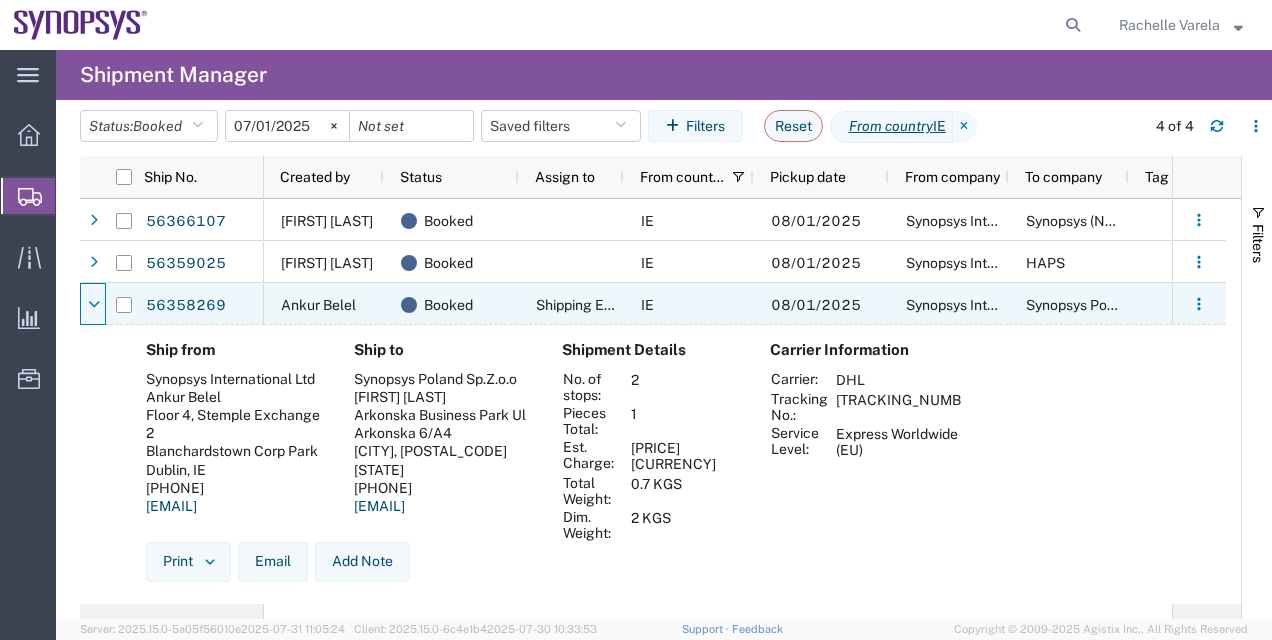 click 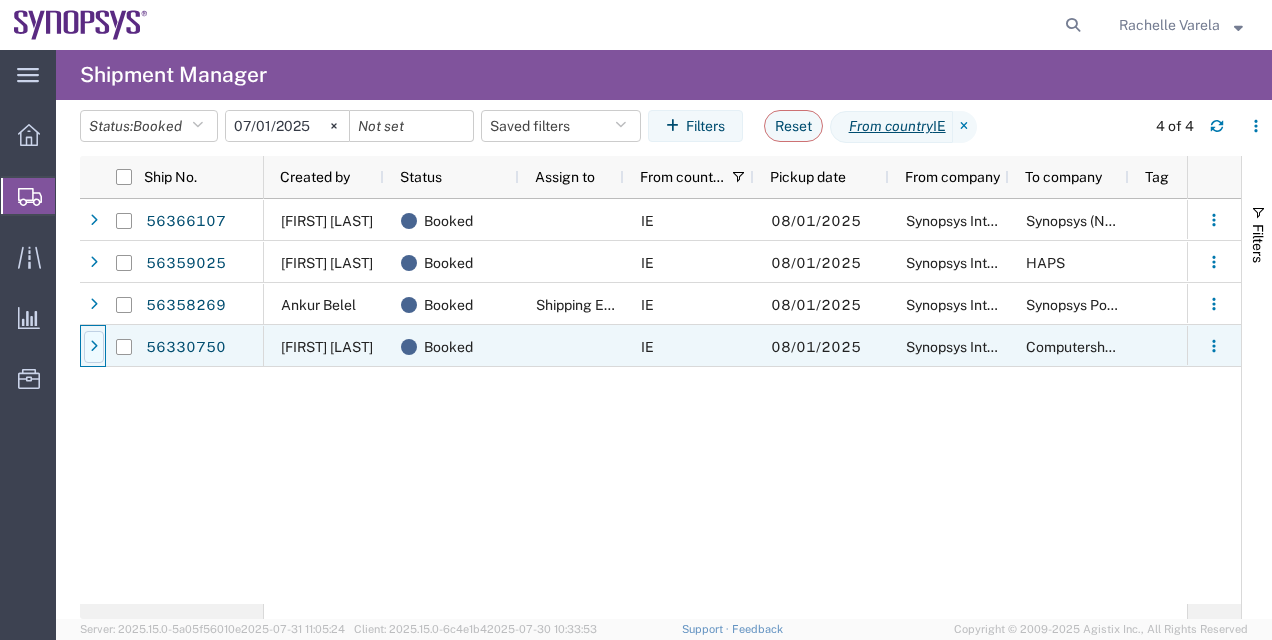 click 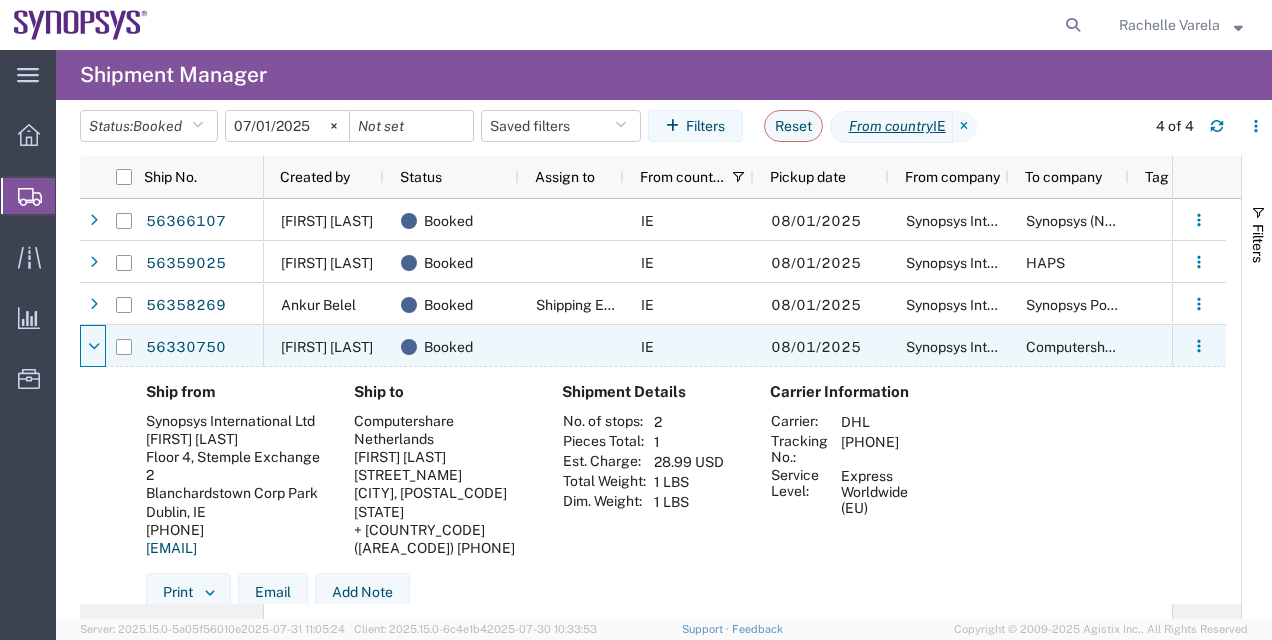 click 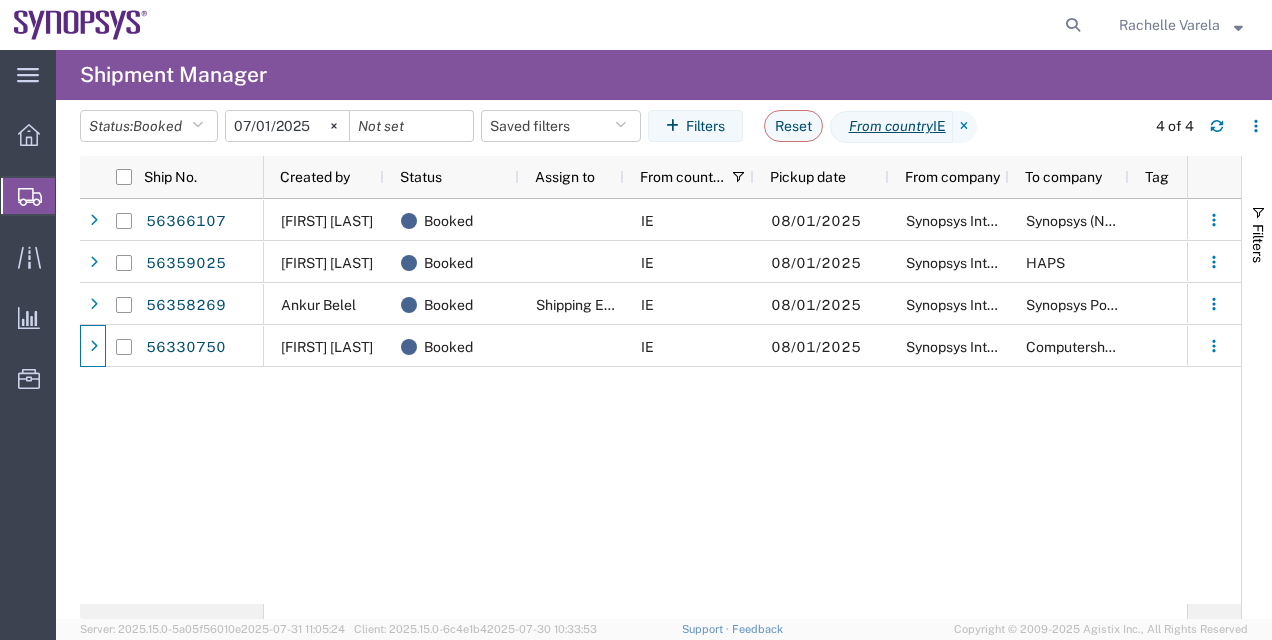 scroll, scrollTop: 0, scrollLeft: 181, axis: horizontal 